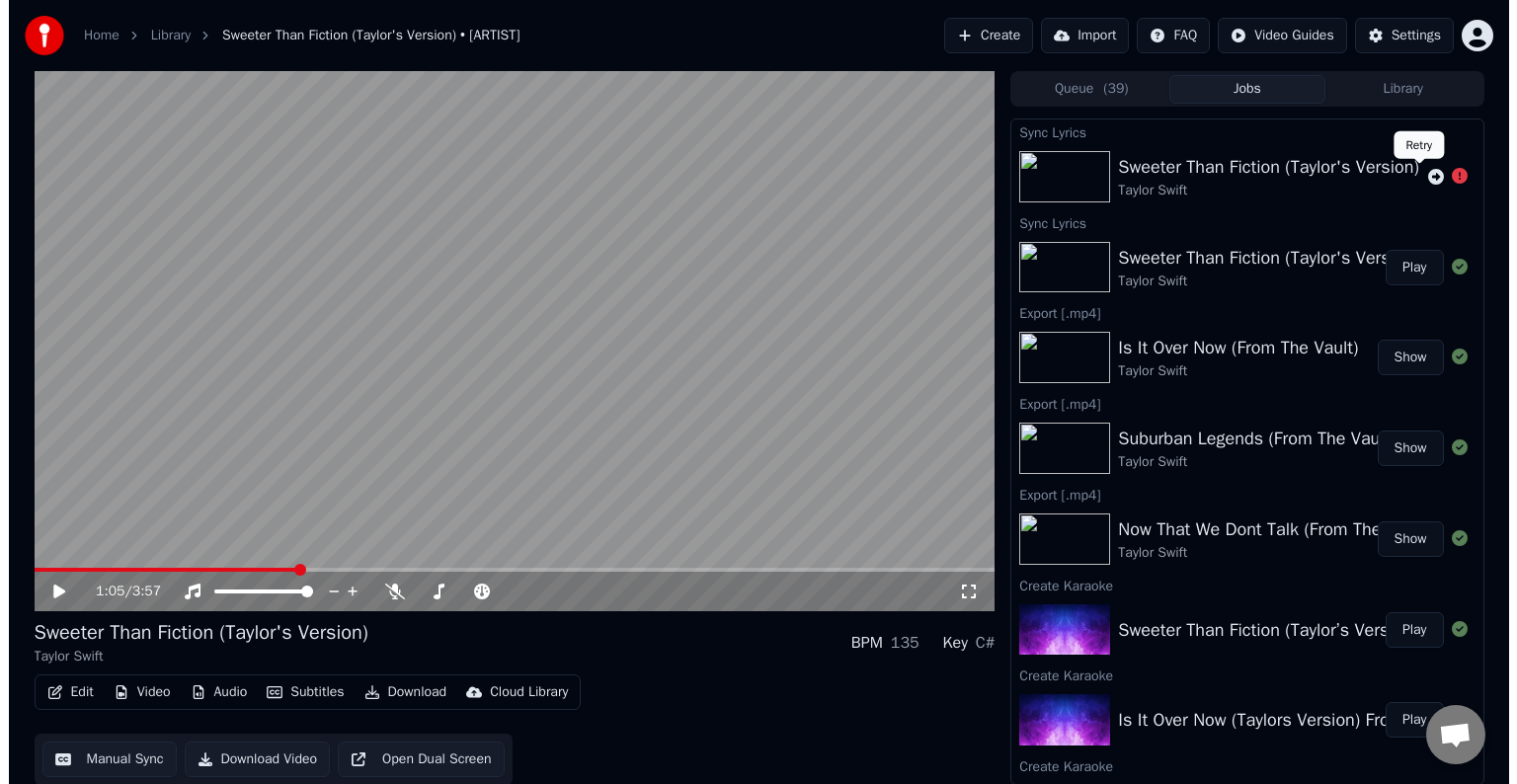 scroll, scrollTop: 0, scrollLeft: 0, axis: both 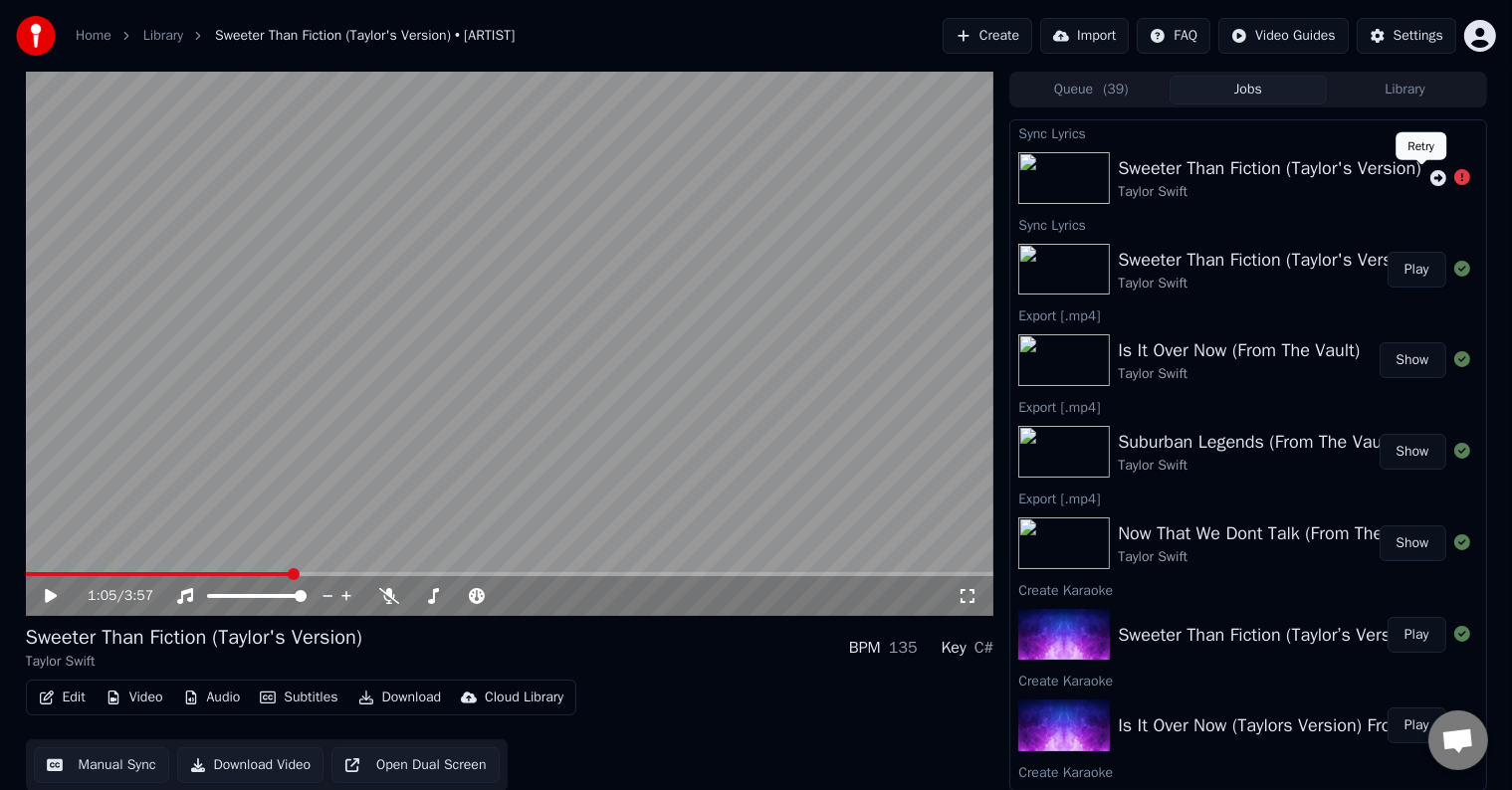 click 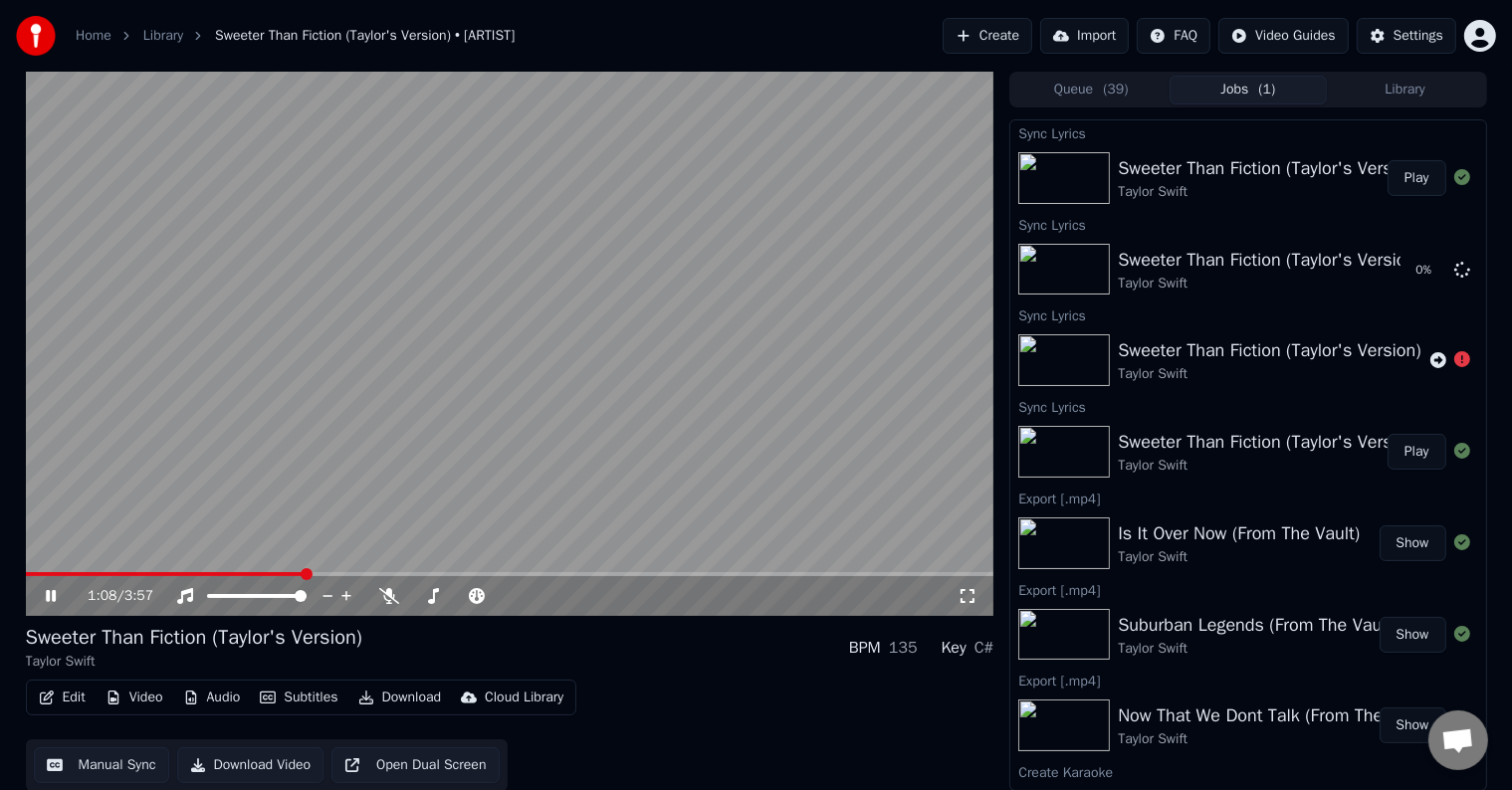 drag, startPoint x: 38, startPoint y: 605, endPoint x: 60, endPoint y: 585, distance: 29.732137 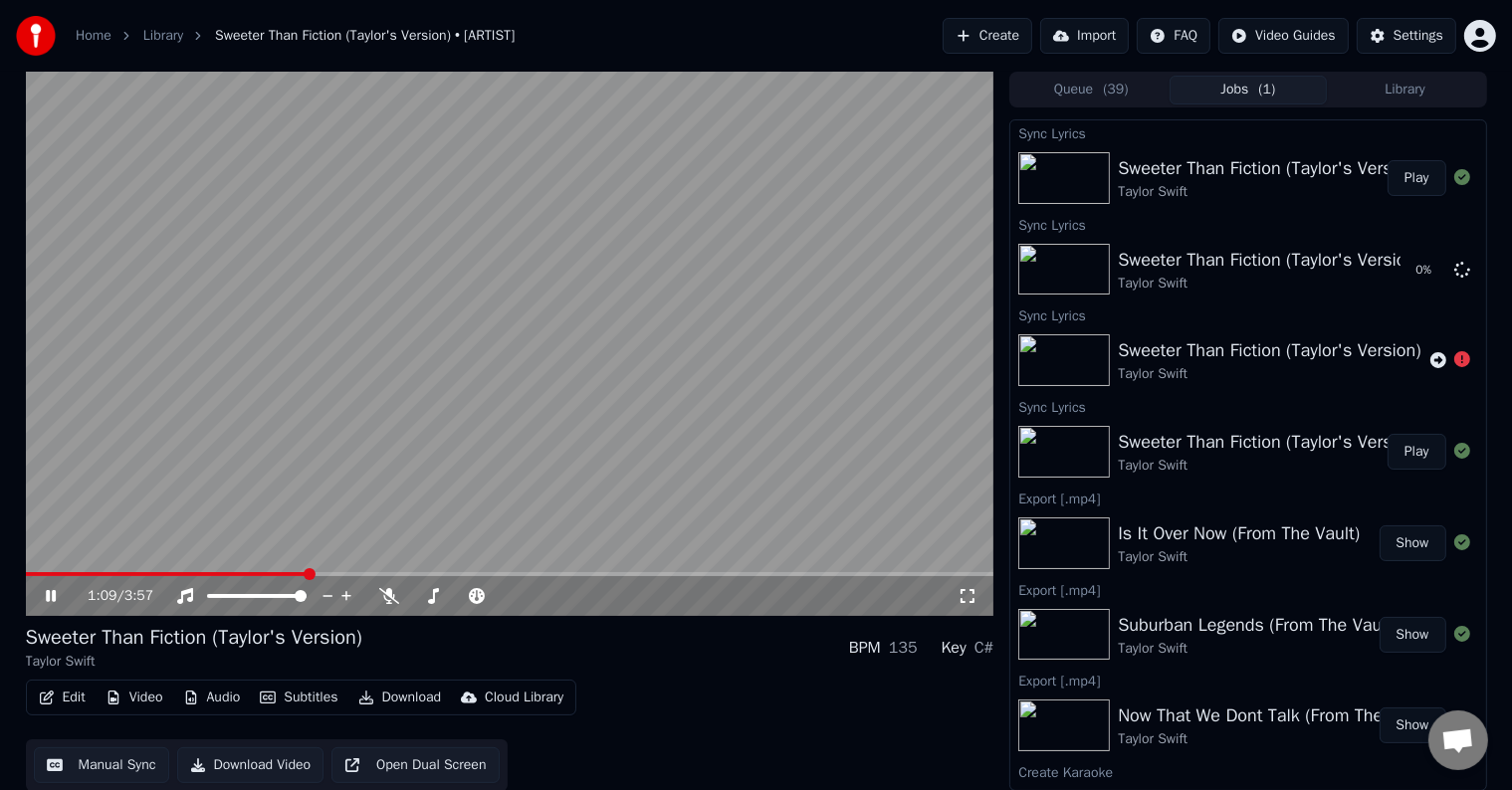 click 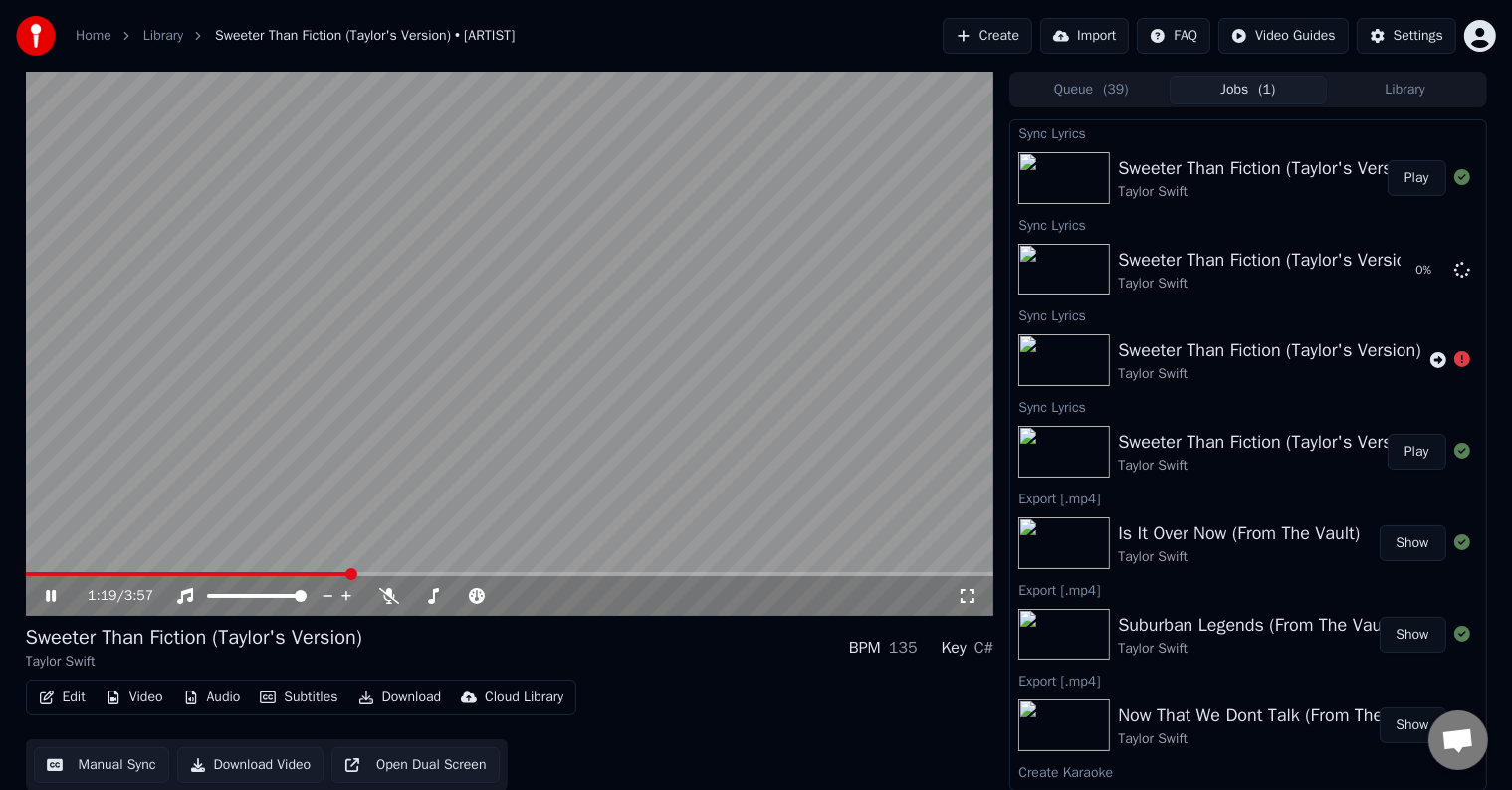 click on "1:19  /  3:57" at bounding box center [510, 596] 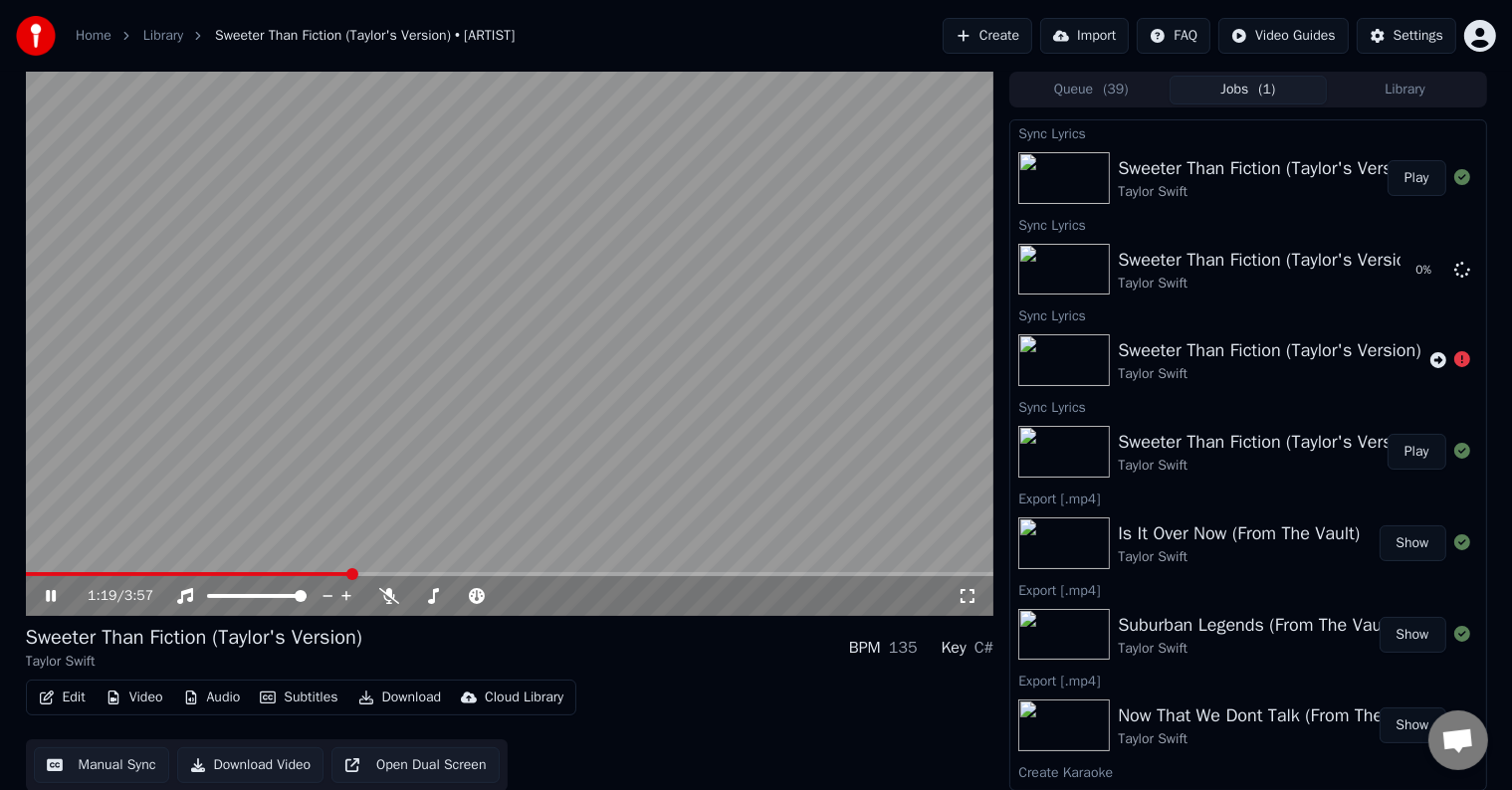 click 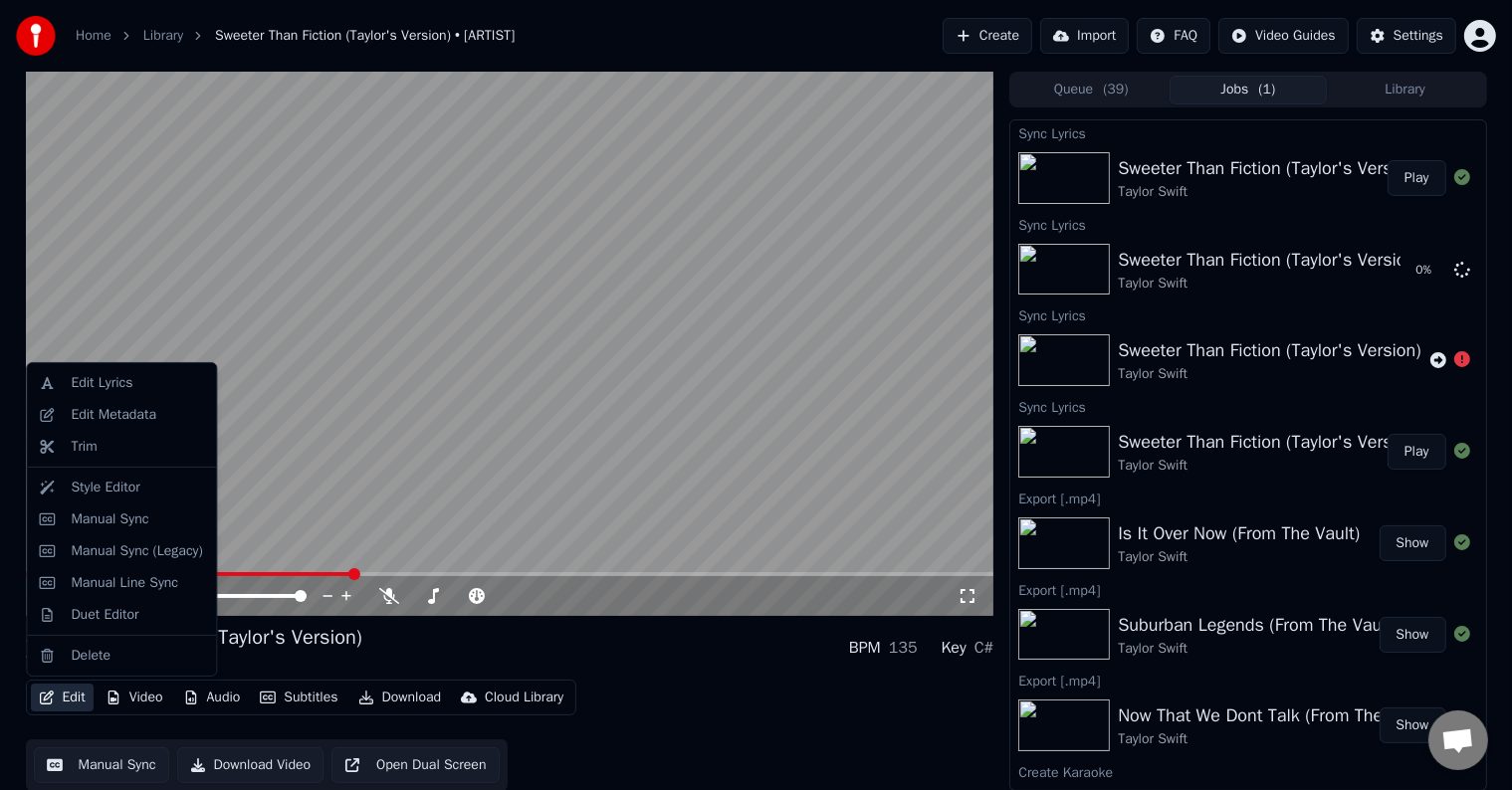 click on "Edit" at bounding box center (62, 697) 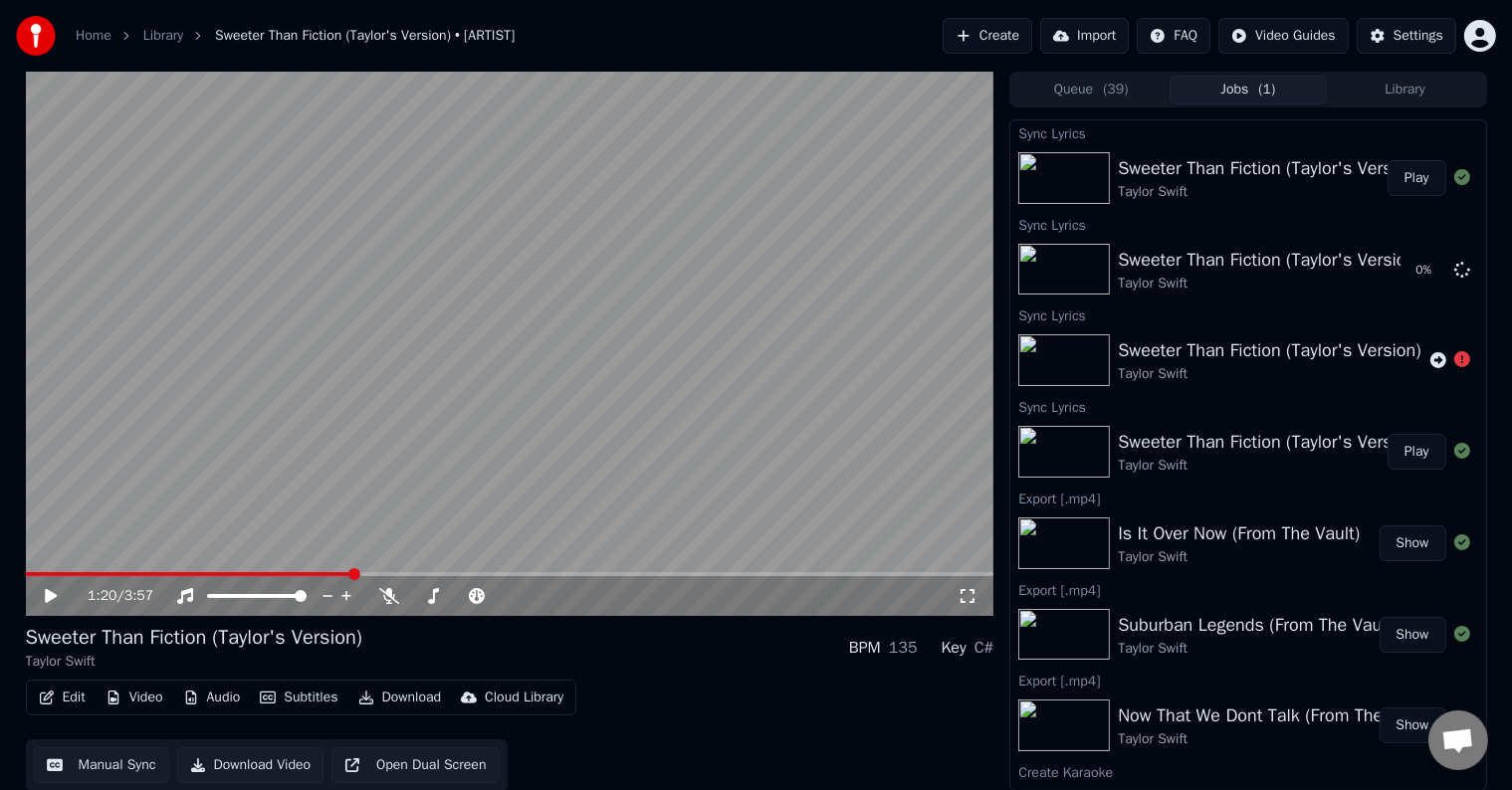 click on "Play" at bounding box center (1416, 178) 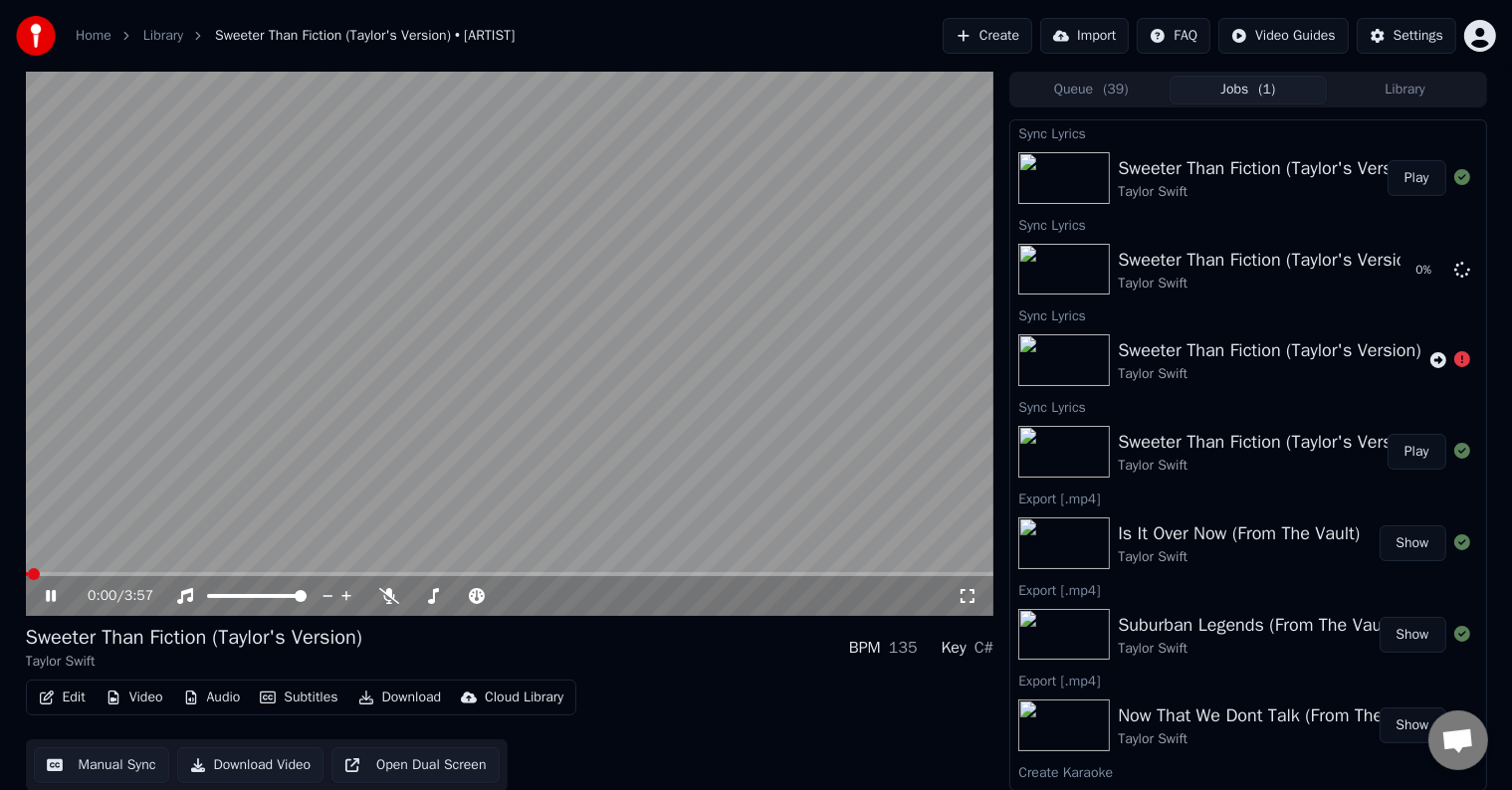 click 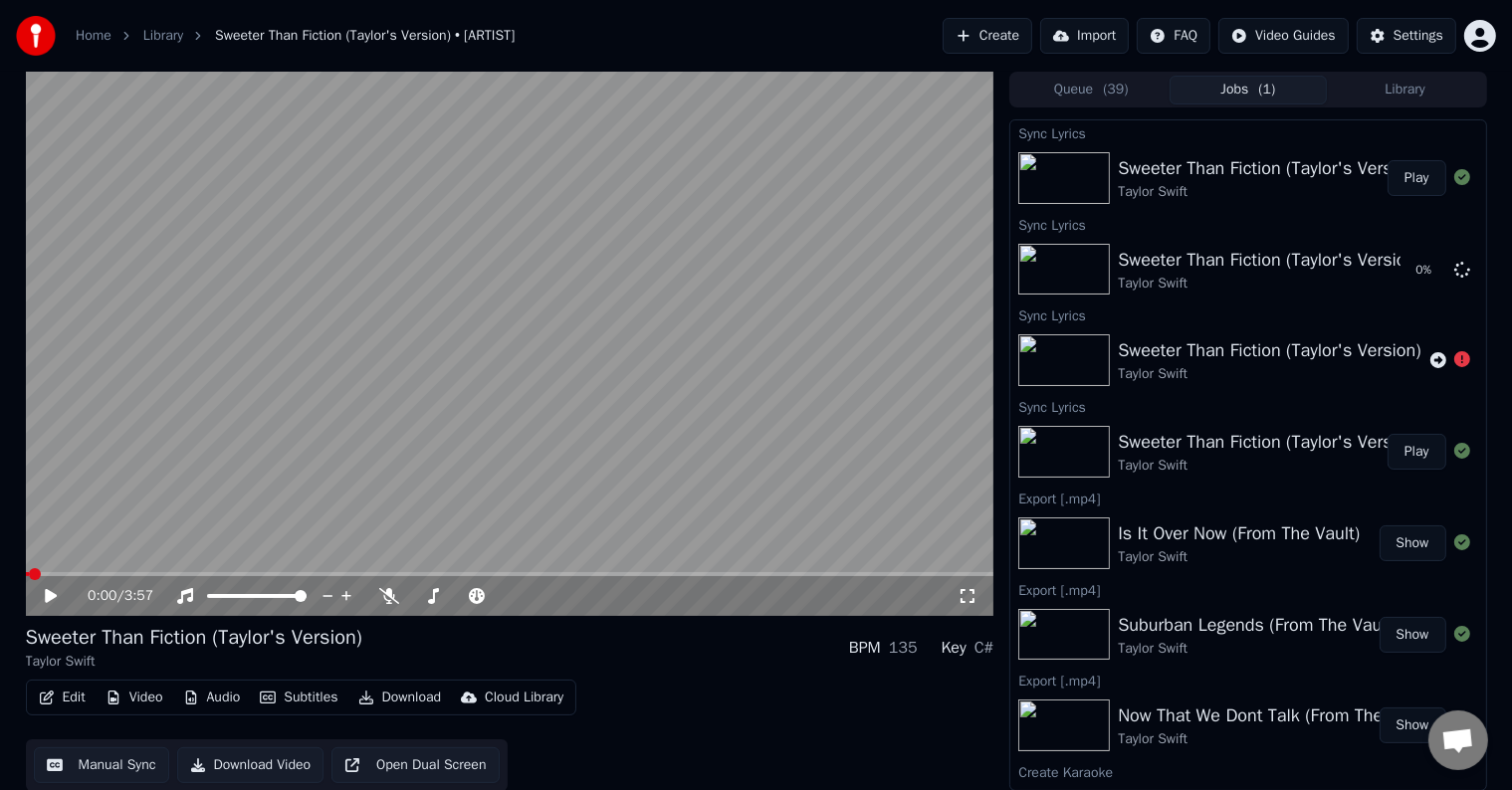 click on "Edit" at bounding box center (62, 697) 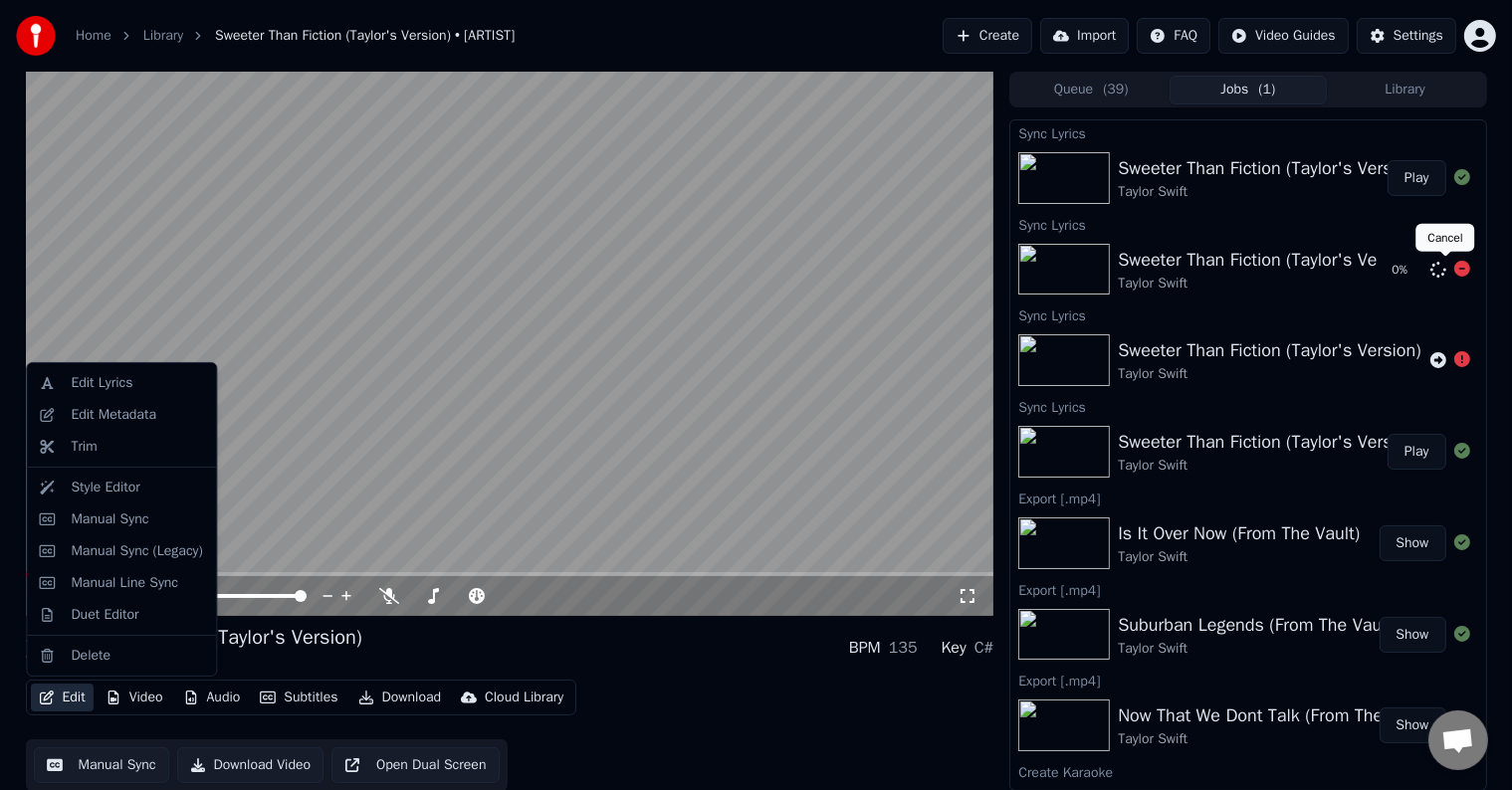 click 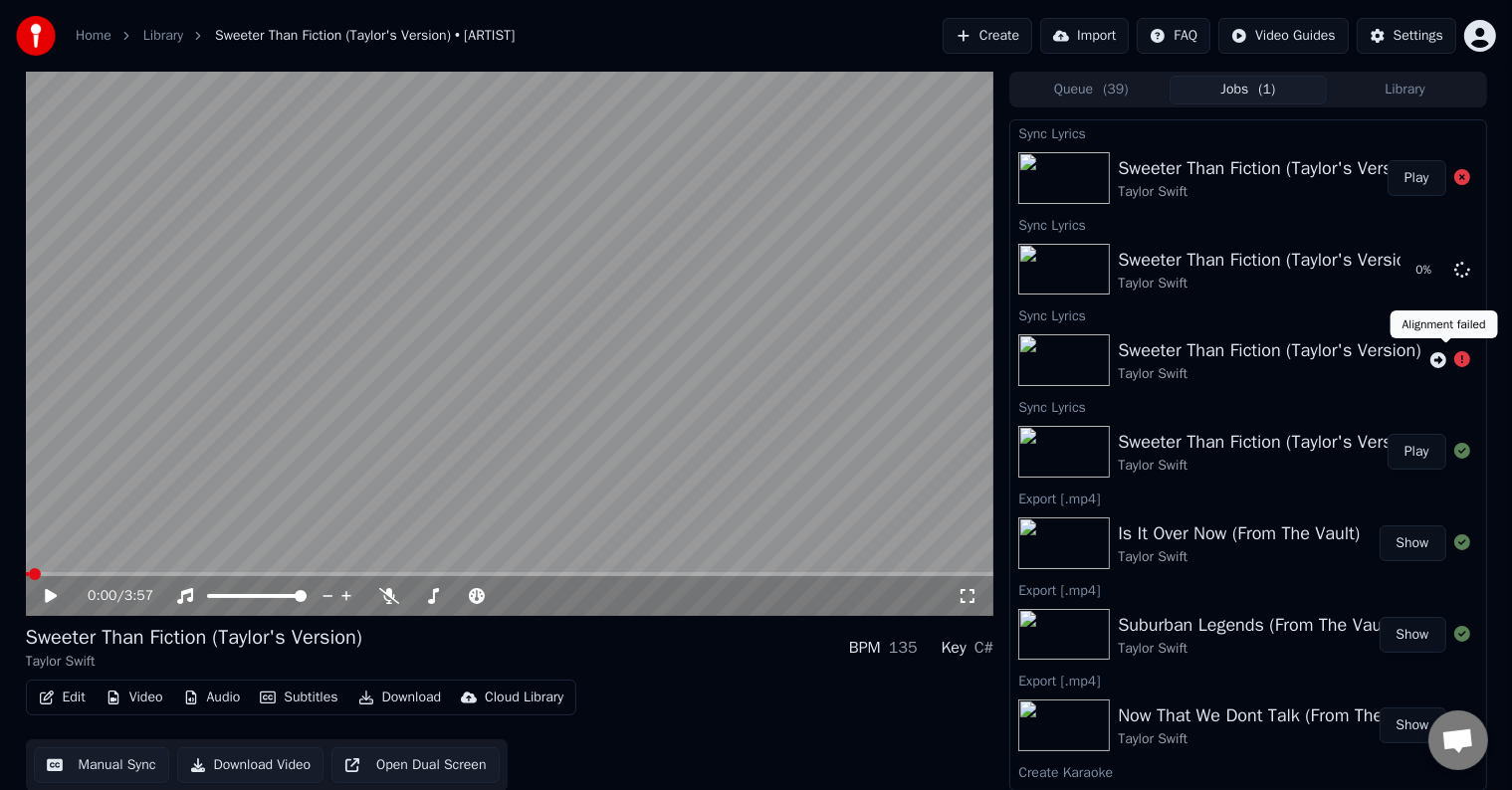 click 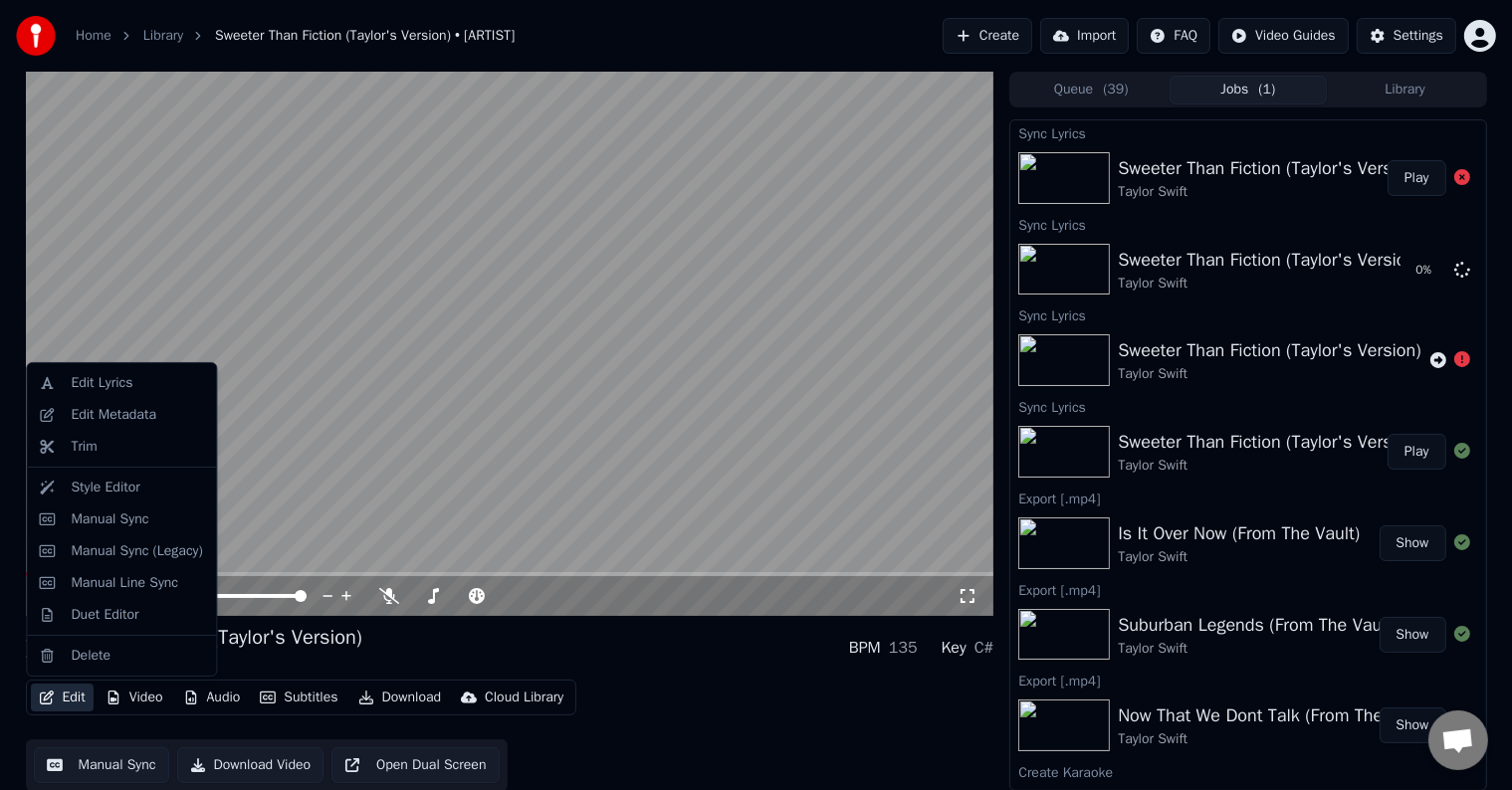 click on "Edit" at bounding box center (62, 697) 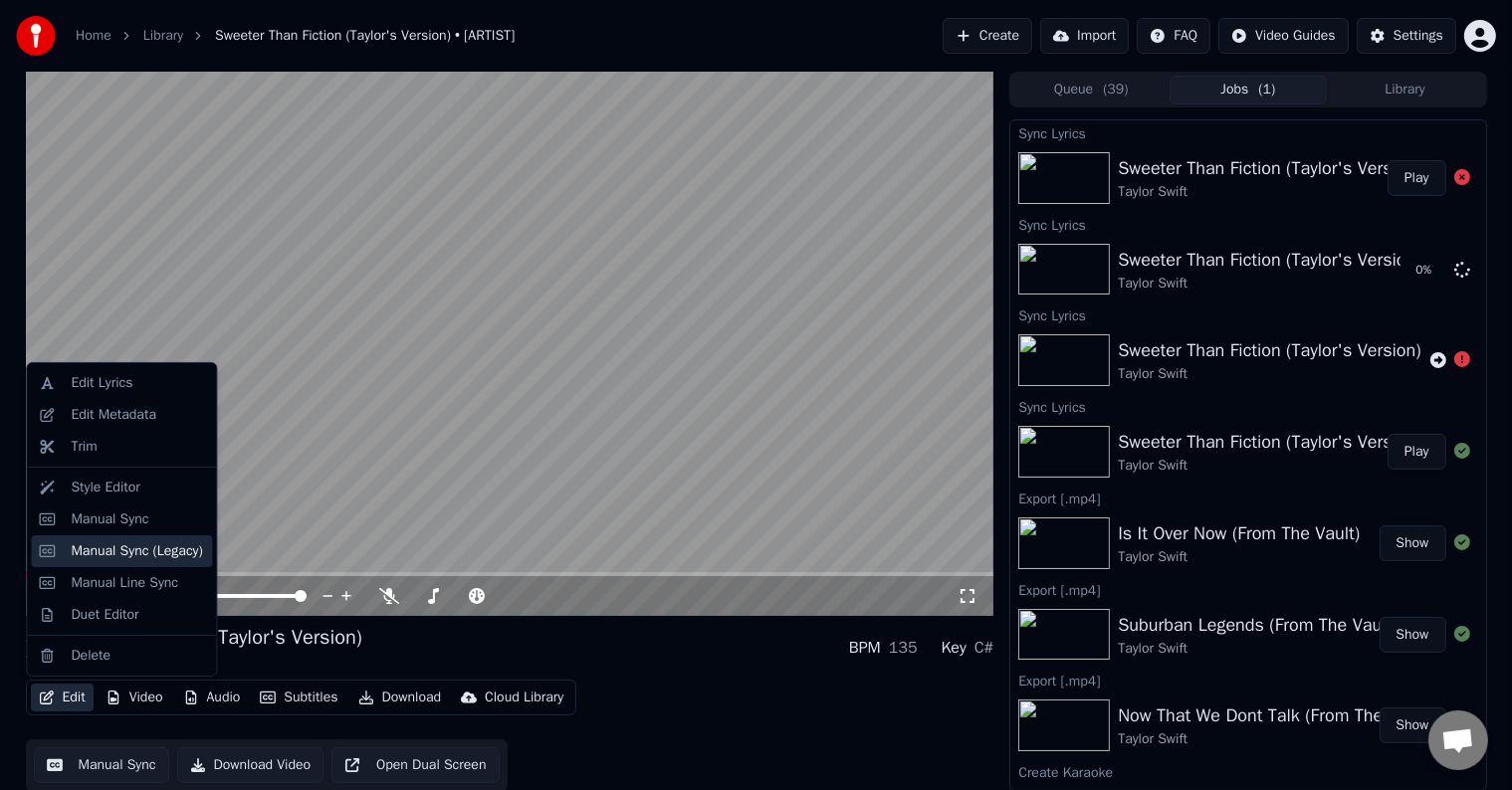 click on "Manual Sync (Legacy)" at bounding box center [136, 551] 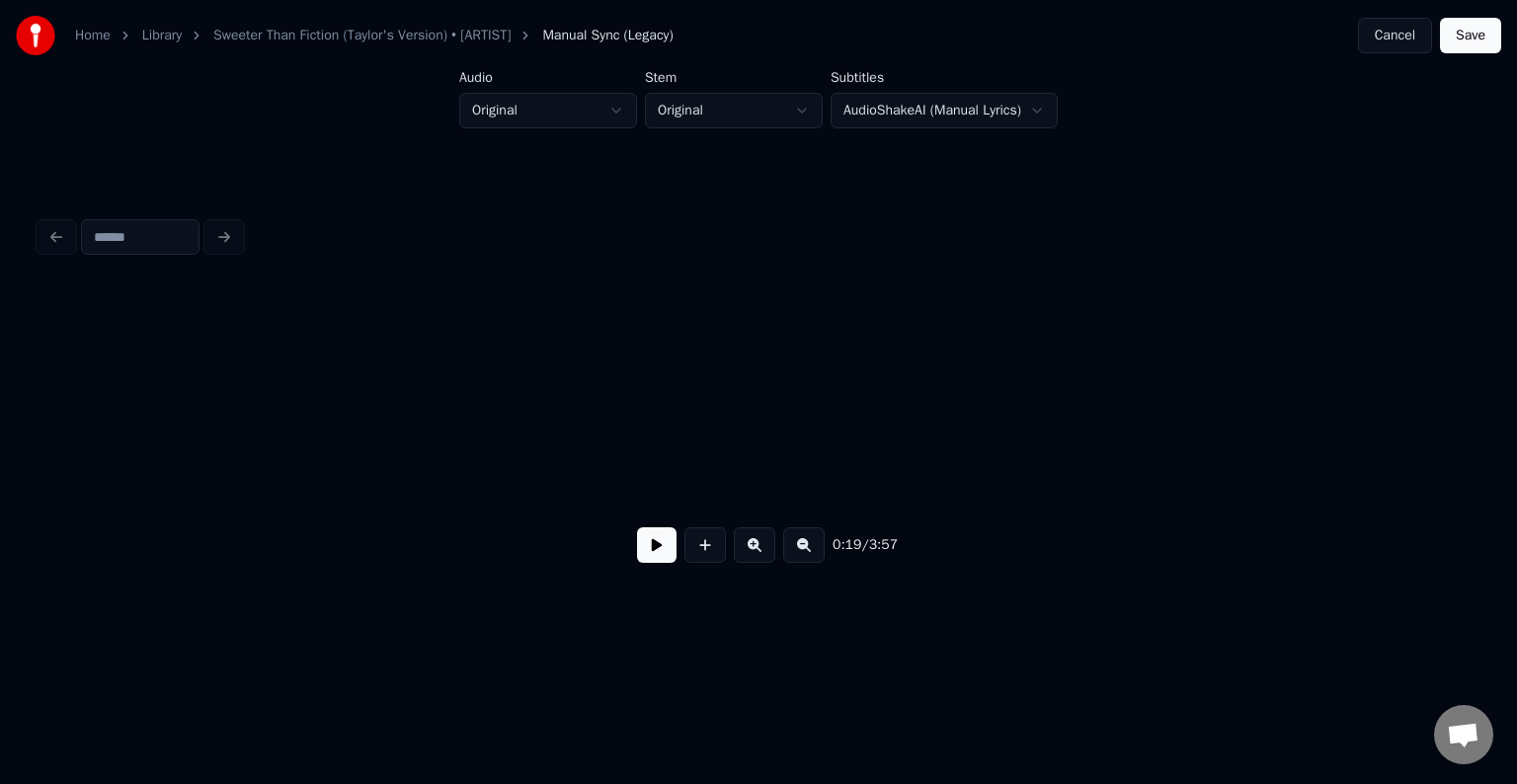 scroll, scrollTop: 0, scrollLeft: 2834, axis: horizontal 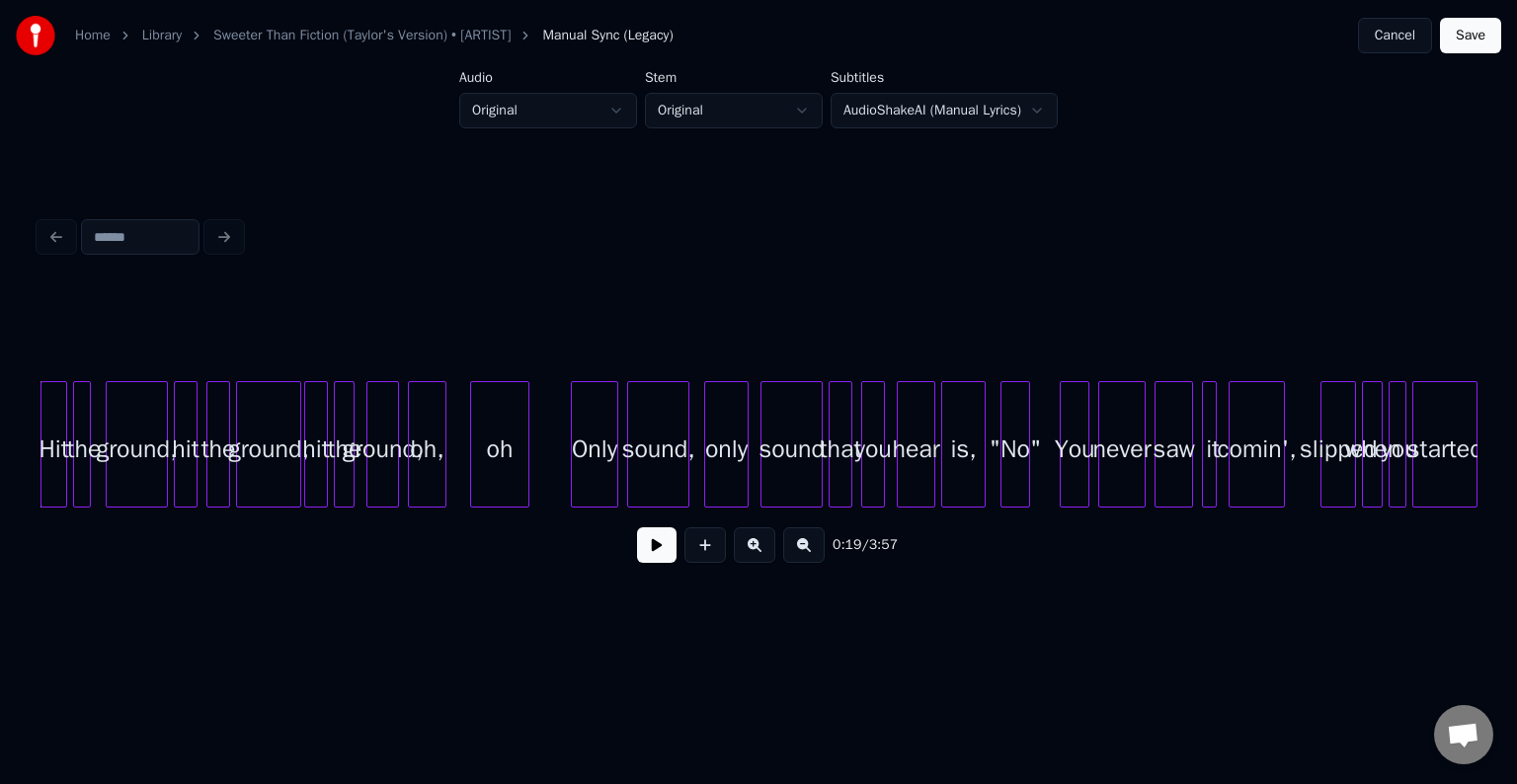 click at bounding box center [657, 545] 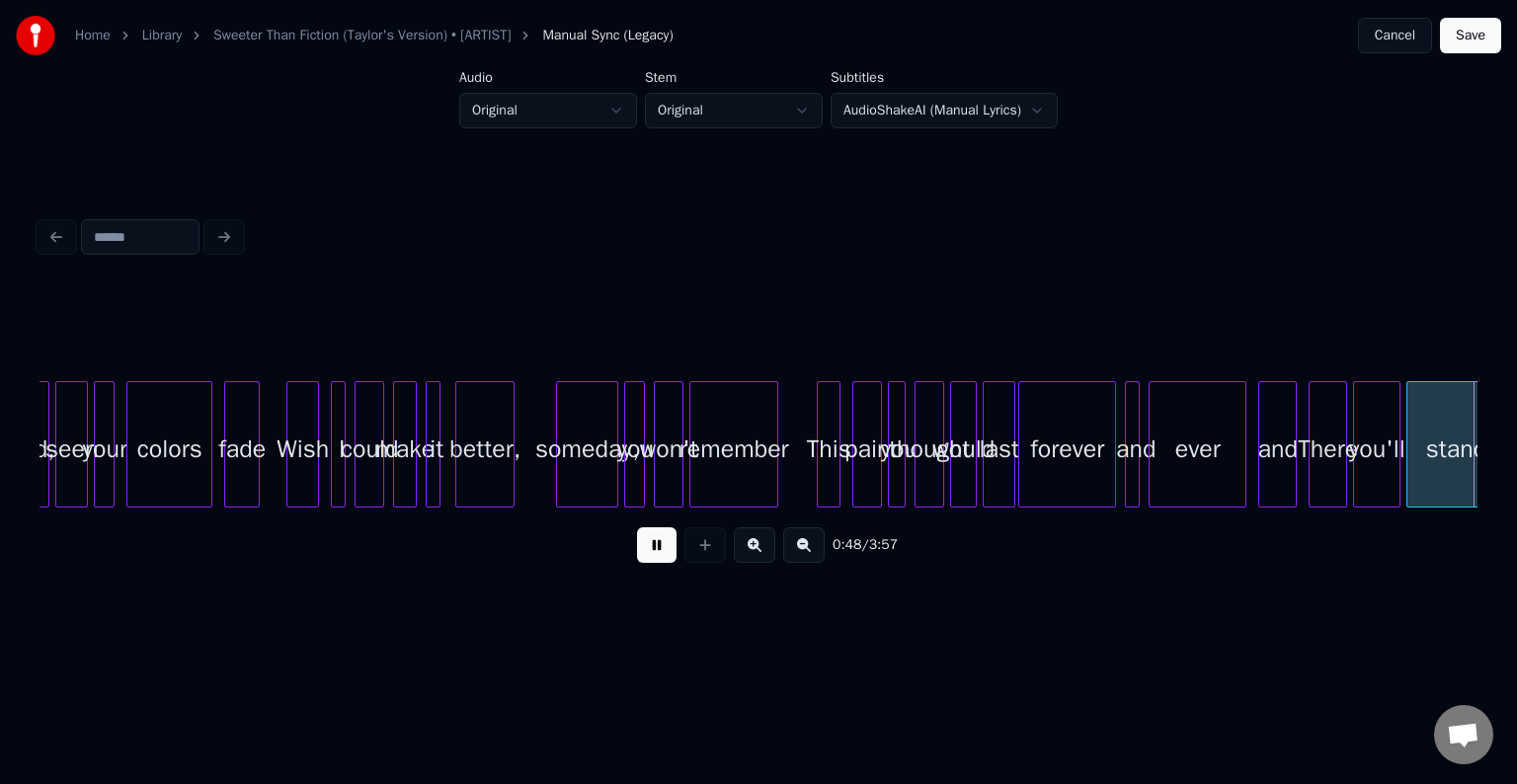 scroll, scrollTop: 0, scrollLeft: 7152, axis: horizontal 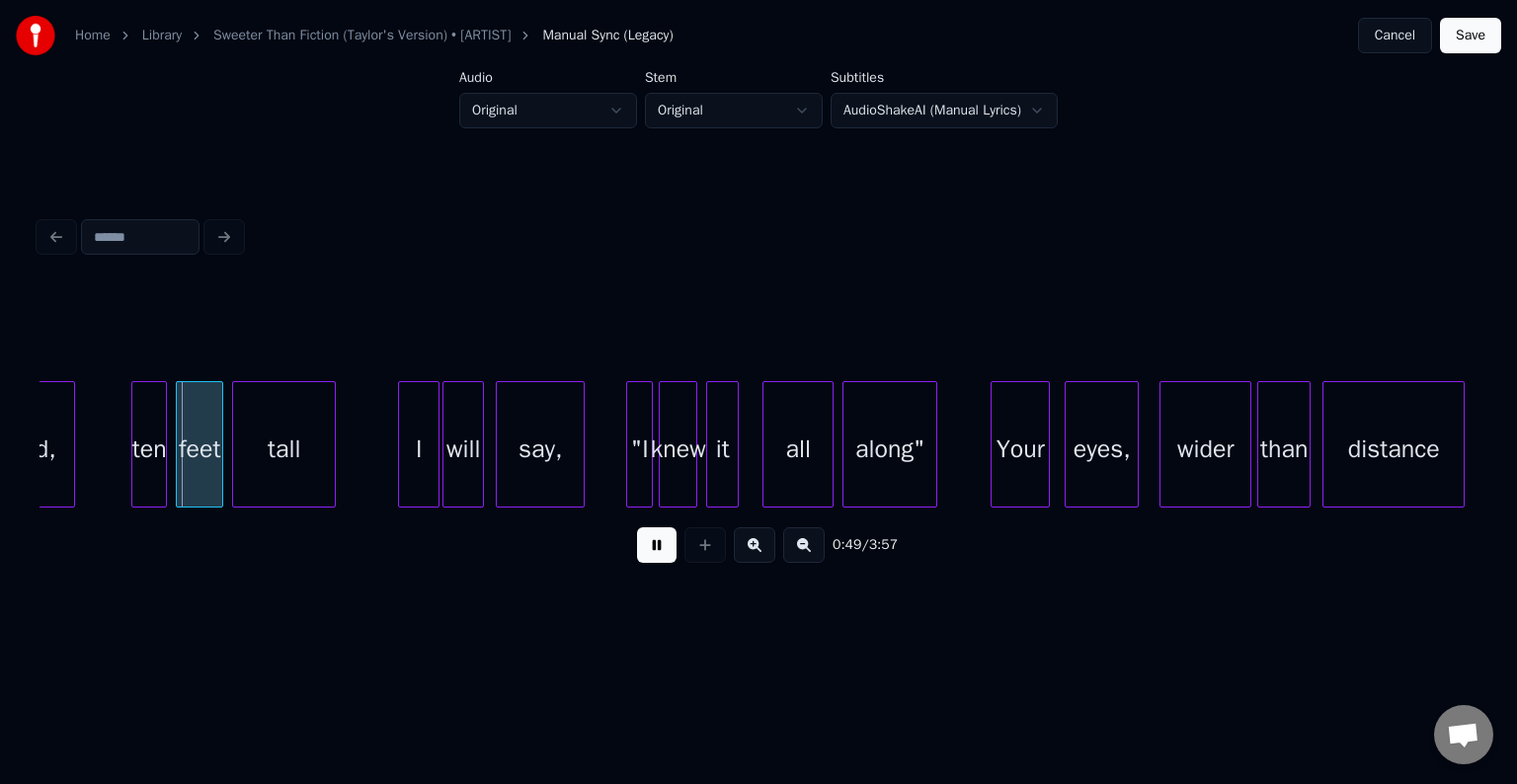 click at bounding box center (657, 545) 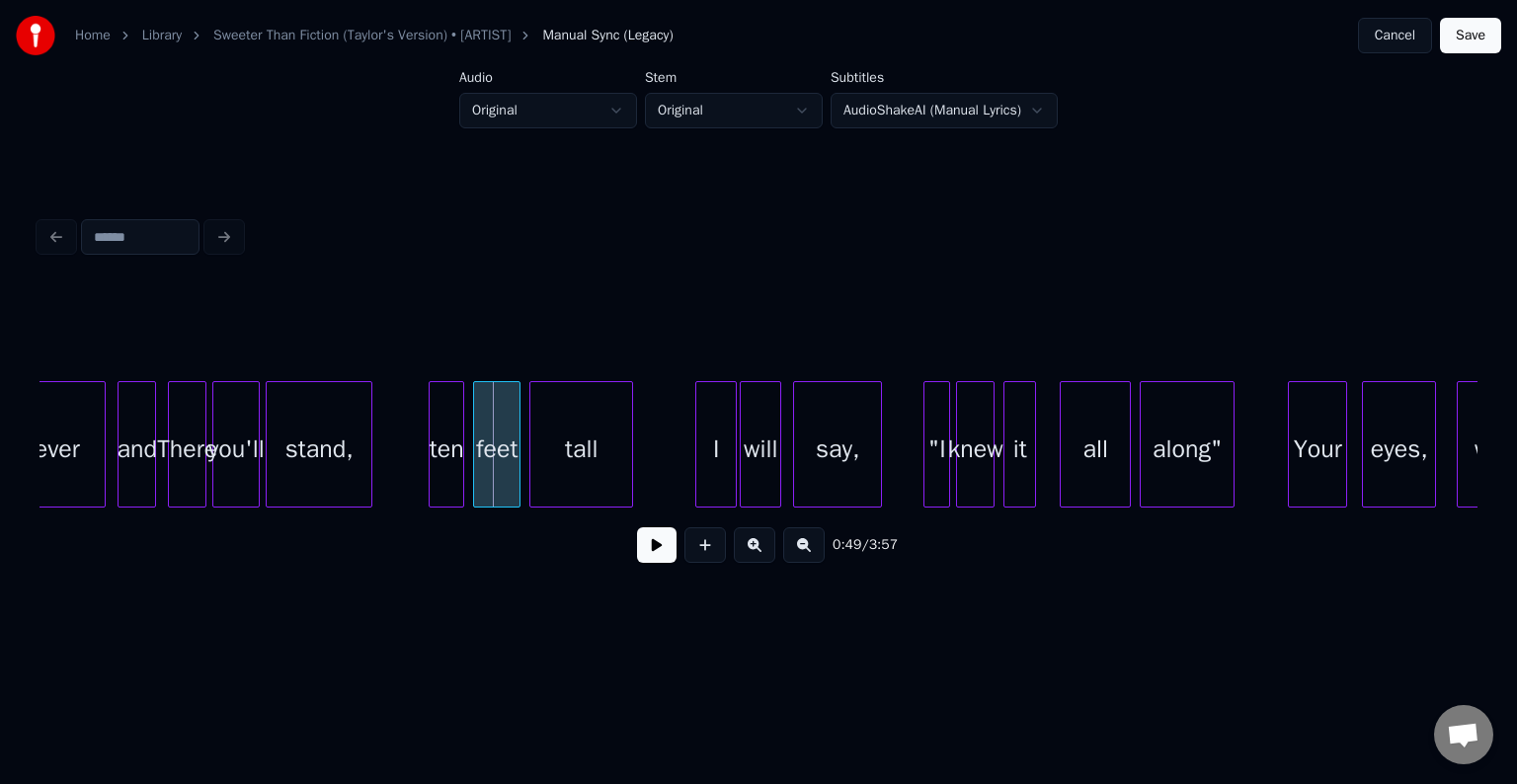 scroll, scrollTop: 0, scrollLeft: 6836, axis: horizontal 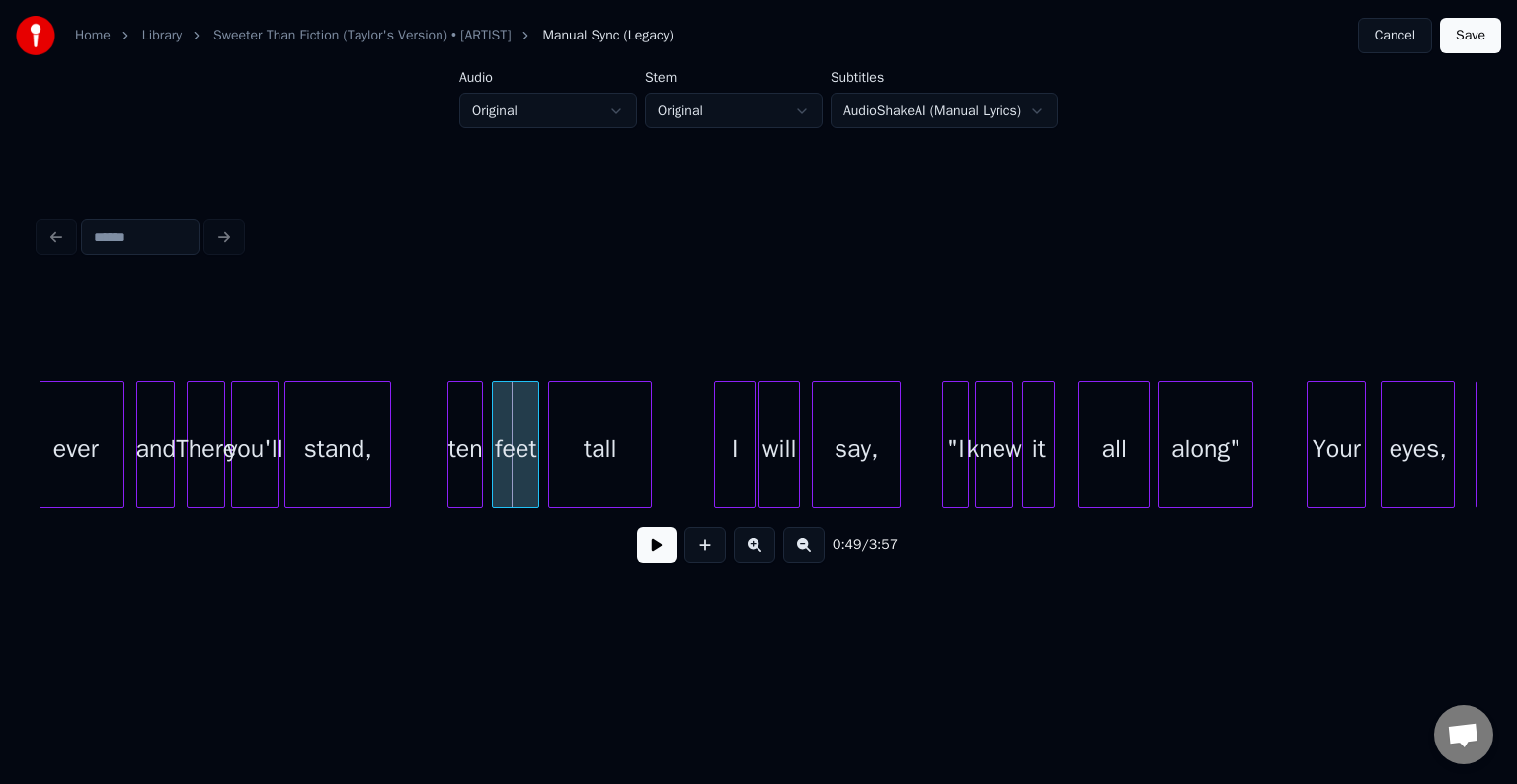 click on "and" at bounding box center (155, 449) 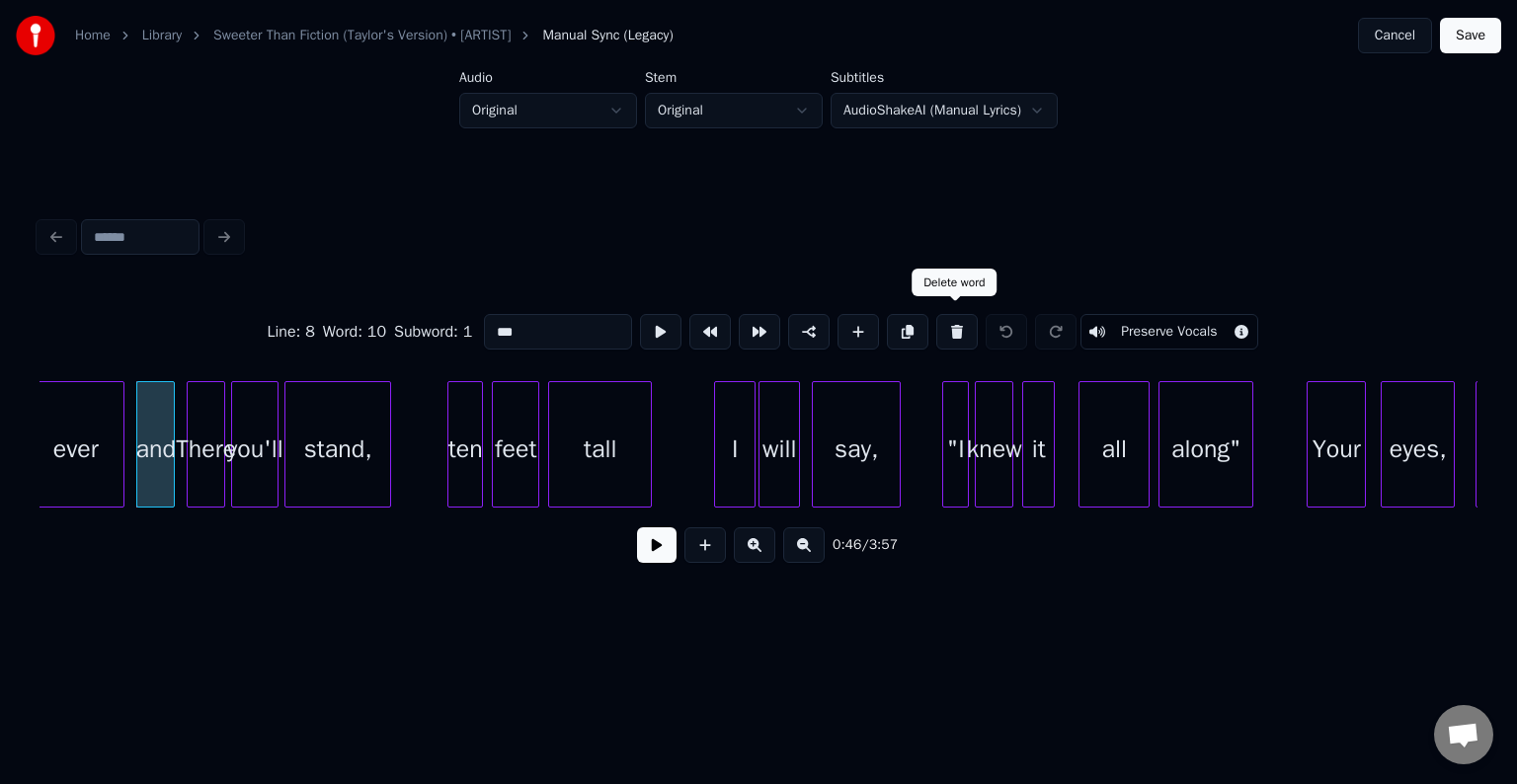 click at bounding box center (957, 332) 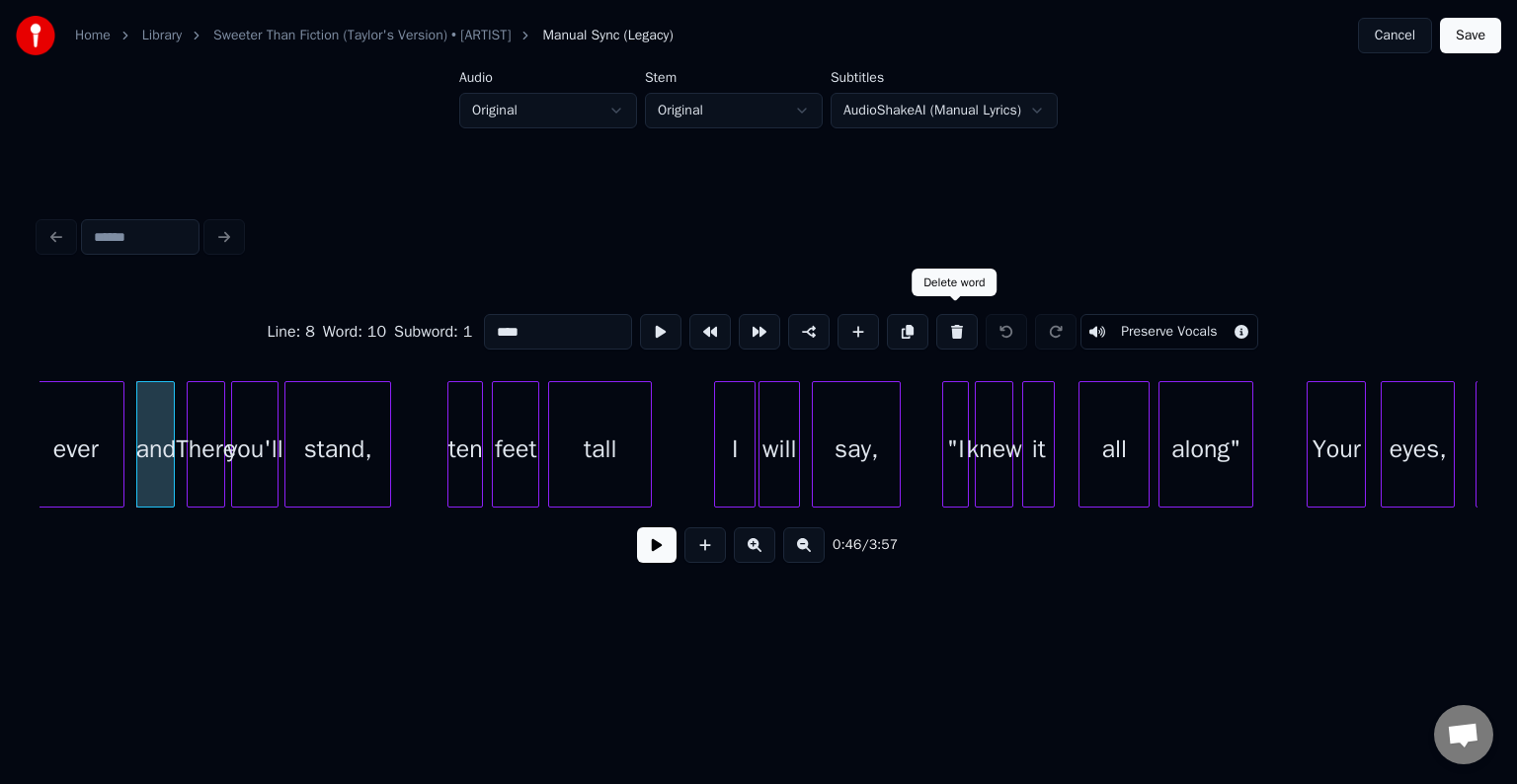 scroll, scrollTop: 0, scrollLeft: 6823, axis: horizontal 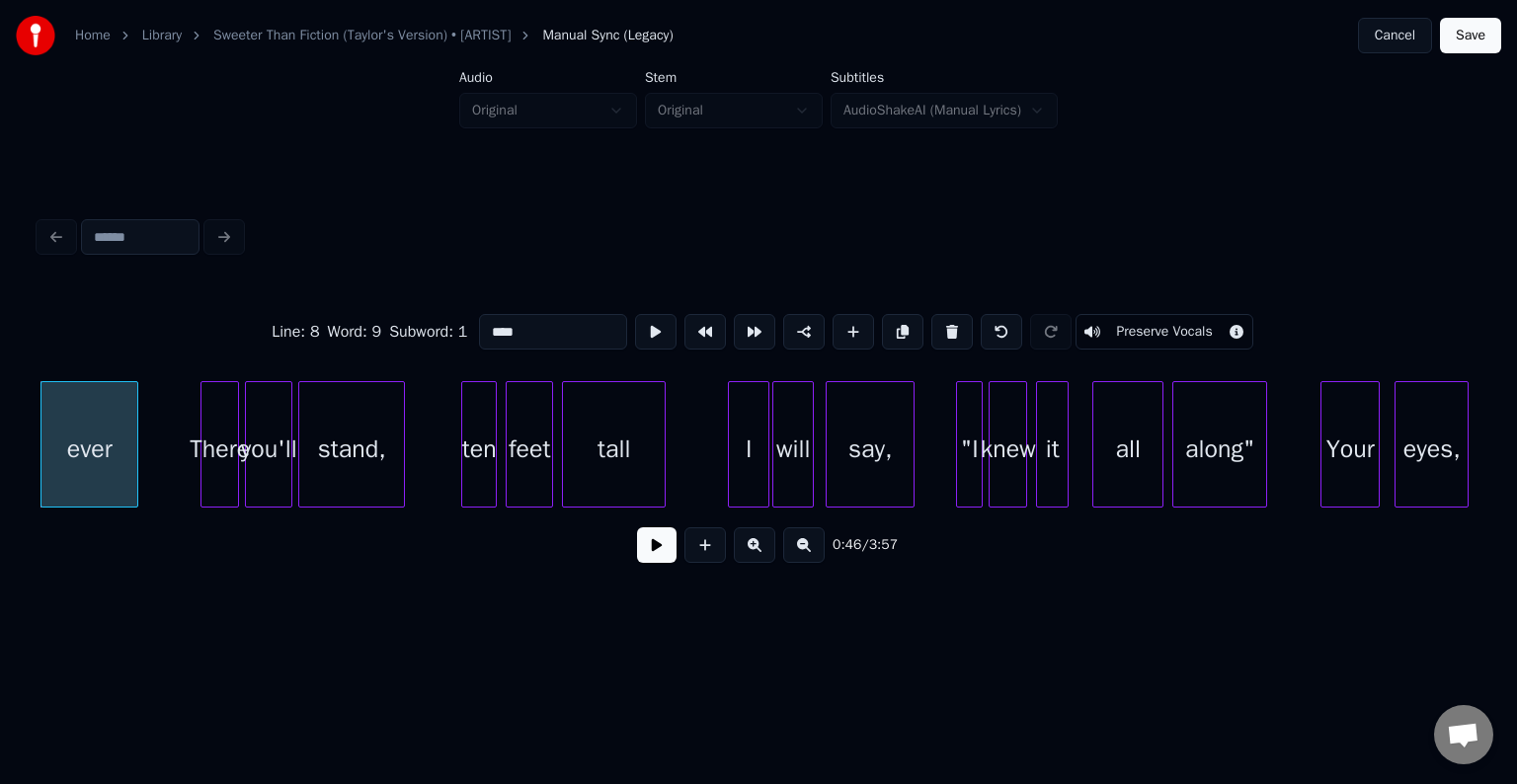click at bounding box center (657, 545) 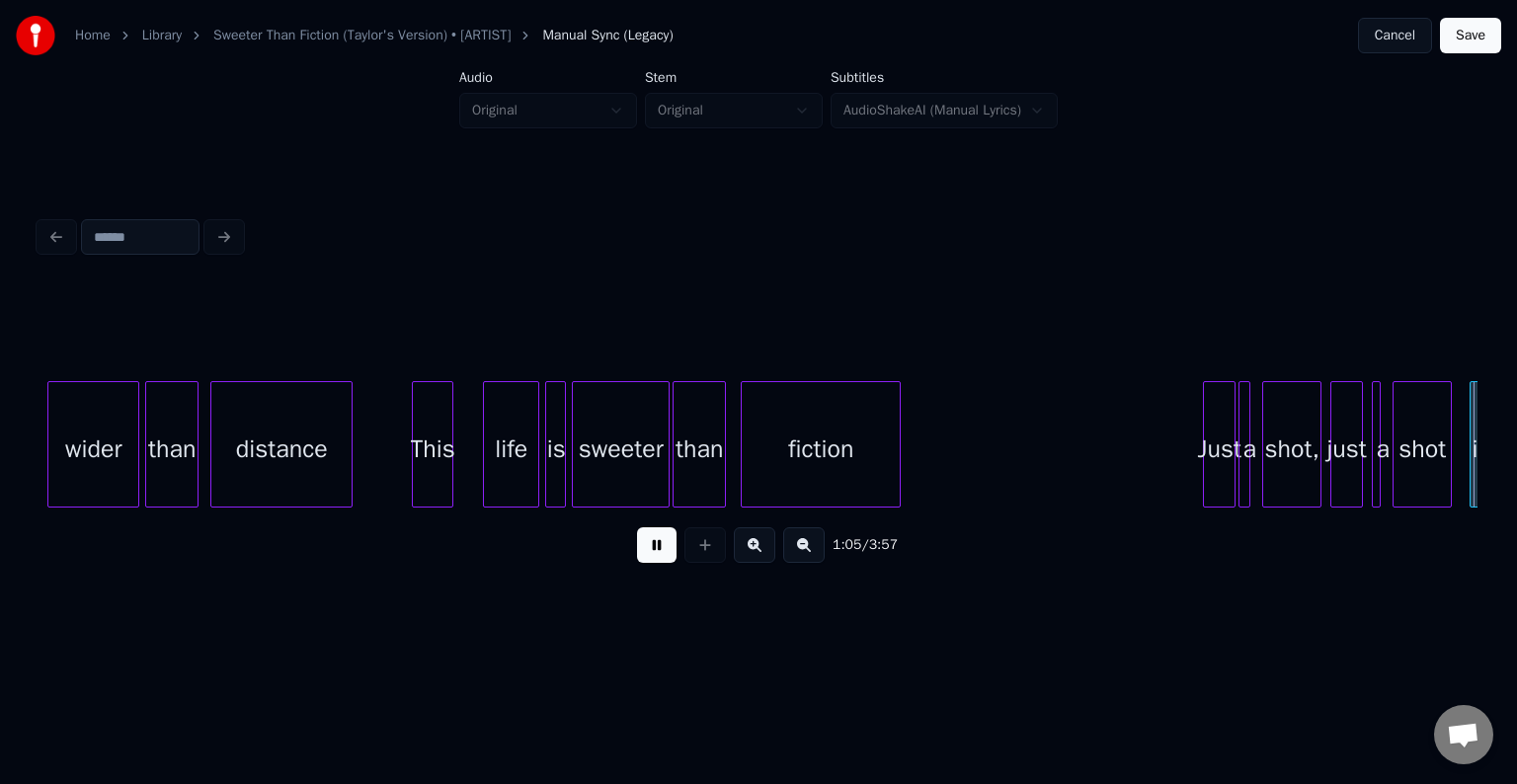 scroll, scrollTop: 0, scrollLeft: 9706, axis: horizontal 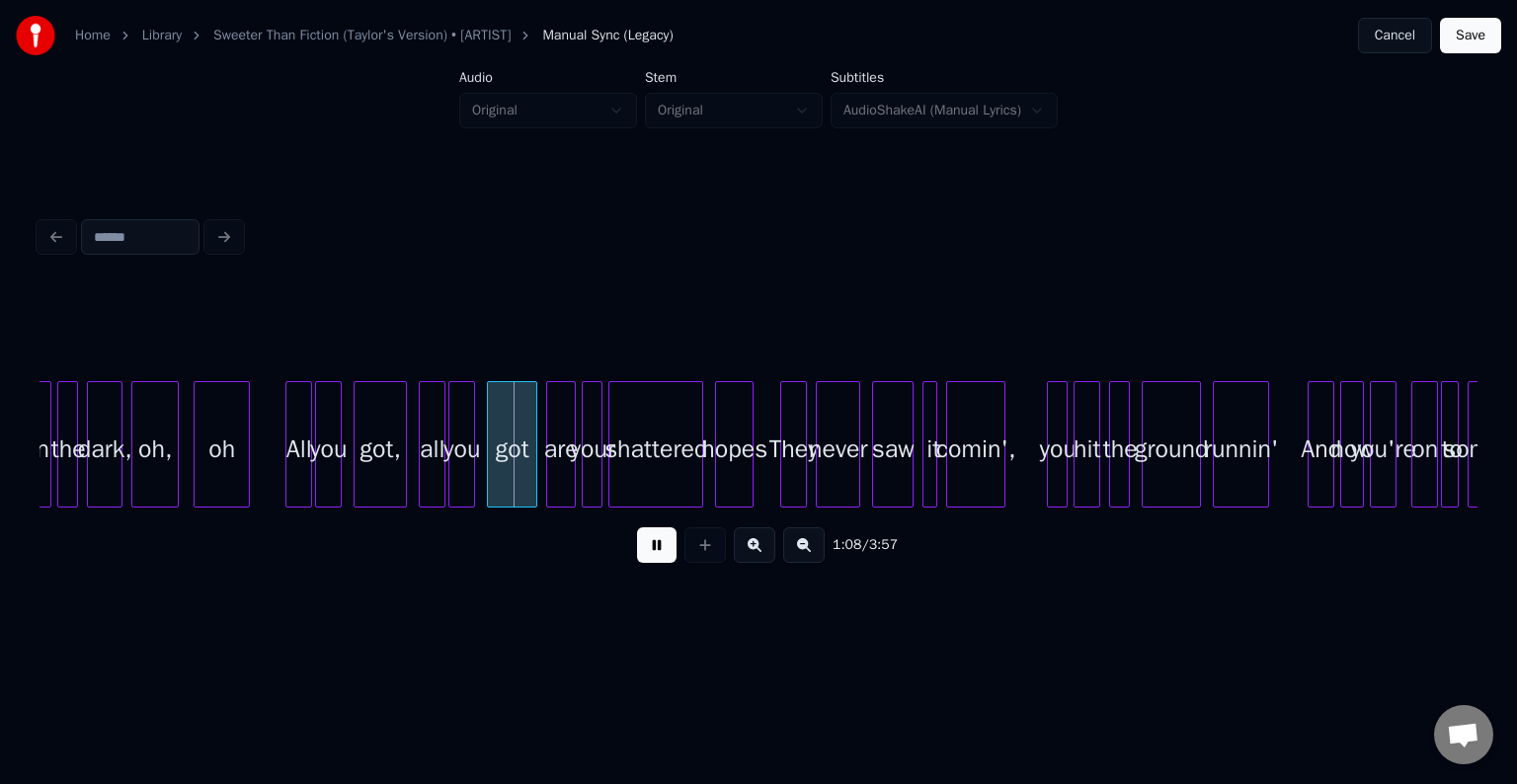 type 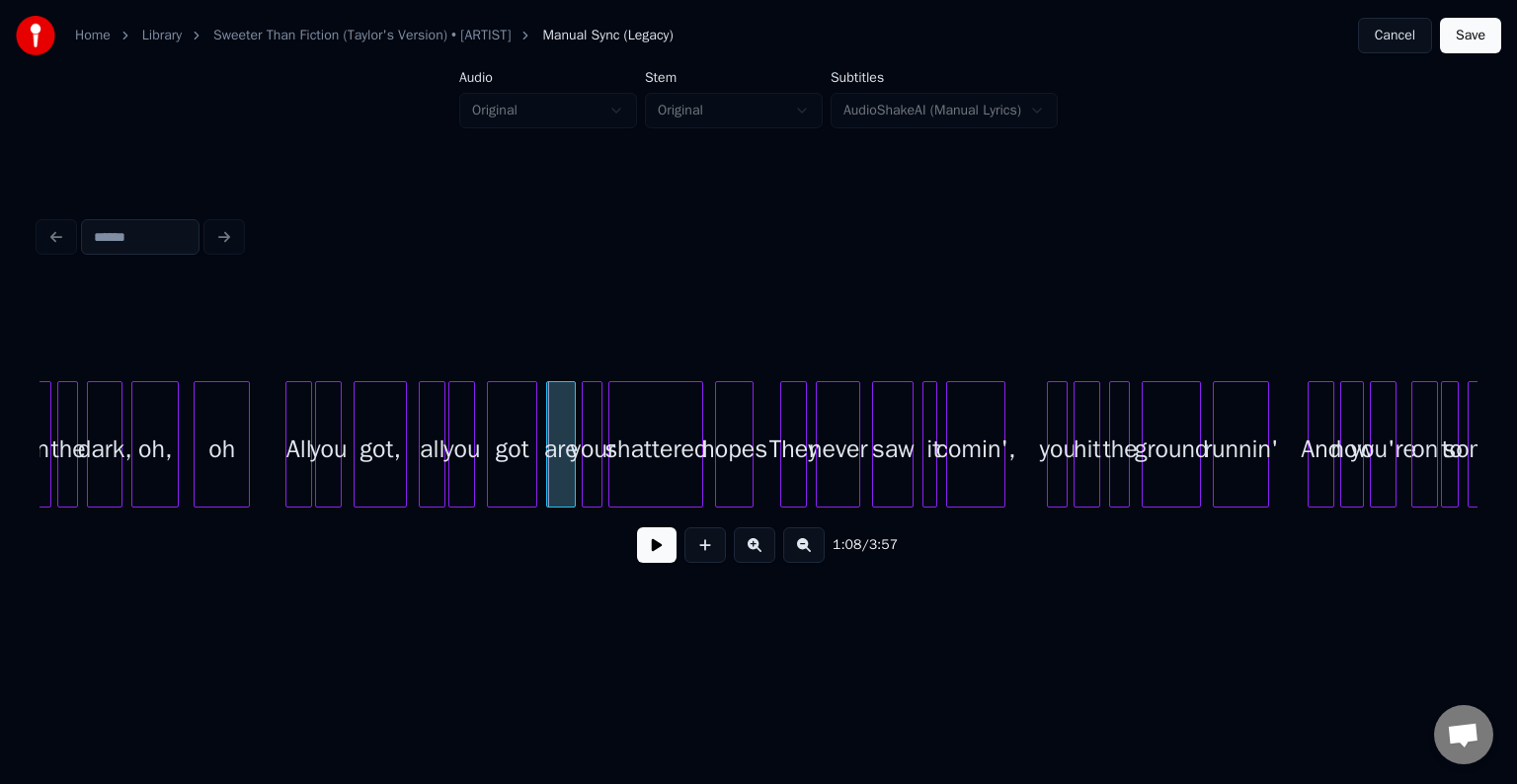click at bounding box center (657, 545) 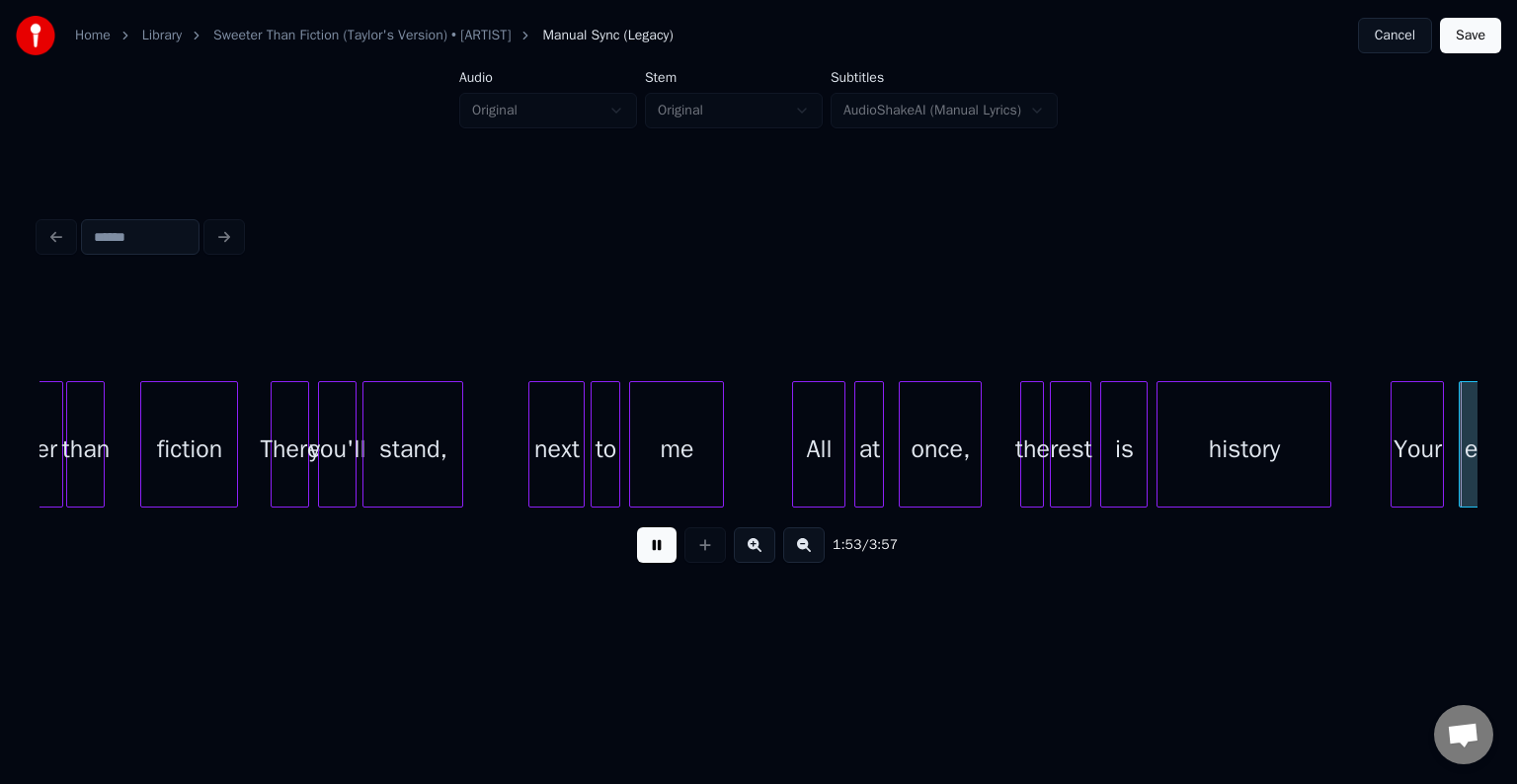 scroll, scrollTop: 0, scrollLeft: 16900, axis: horizontal 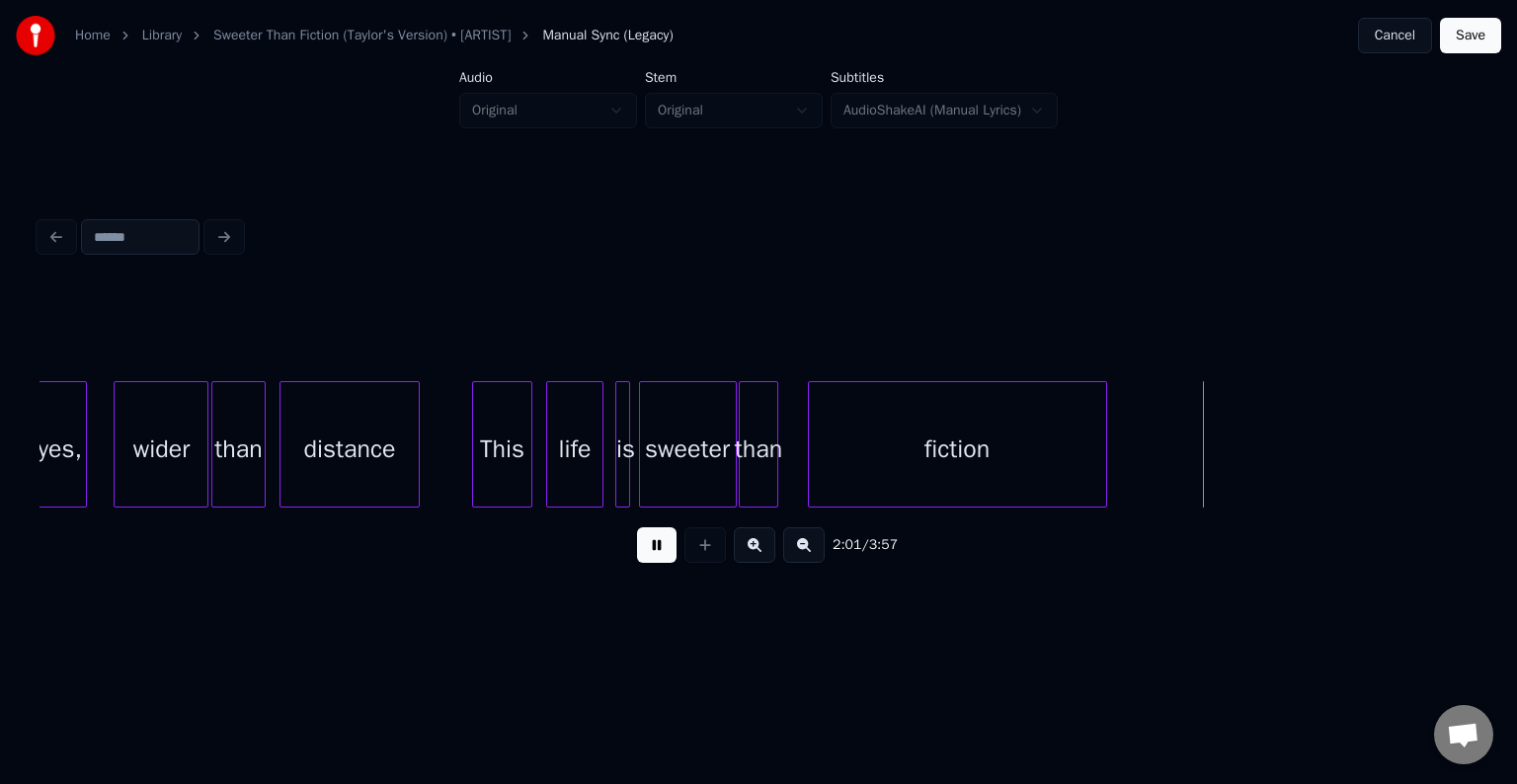 click at bounding box center (657, 545) 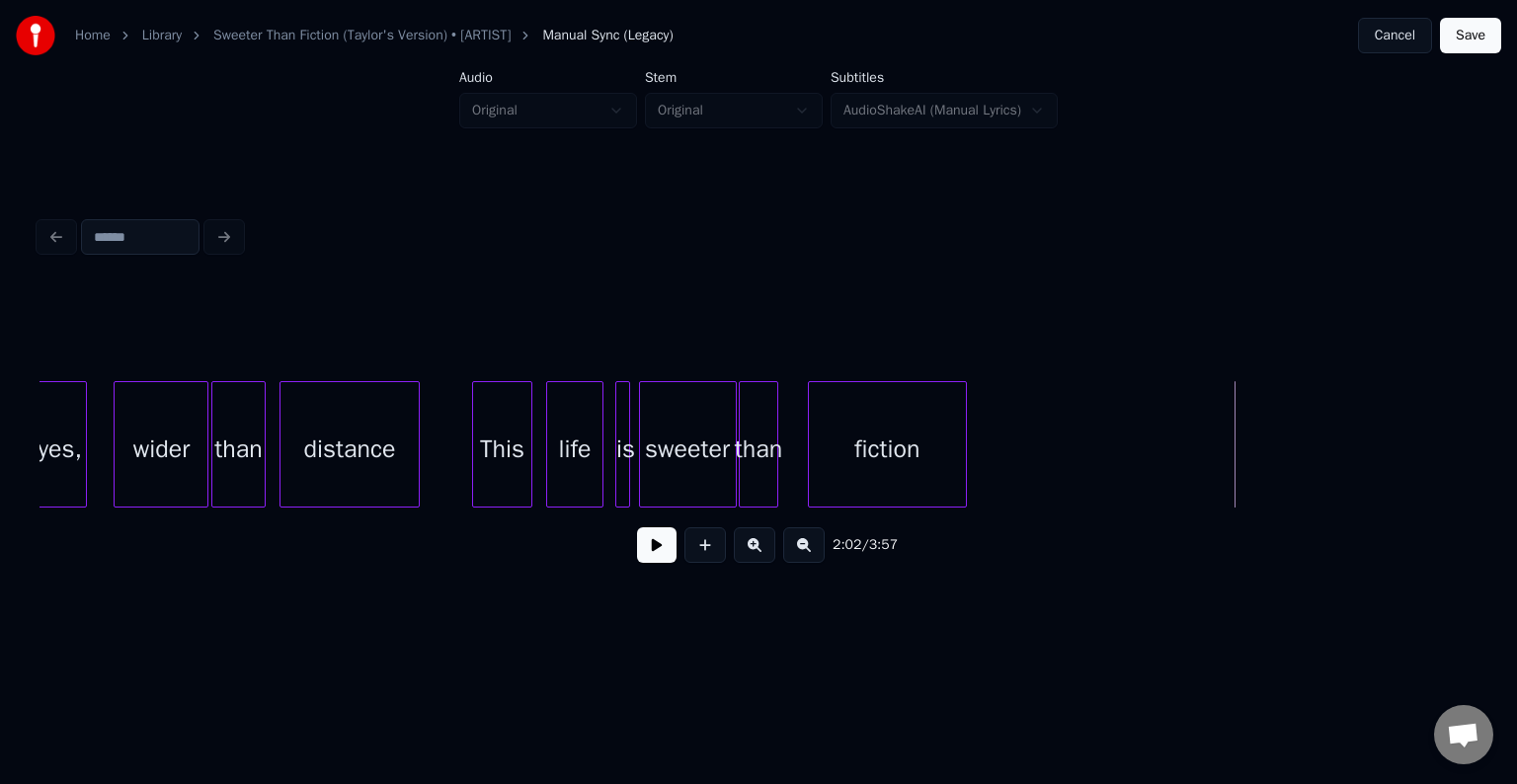 click at bounding box center (963, 444) 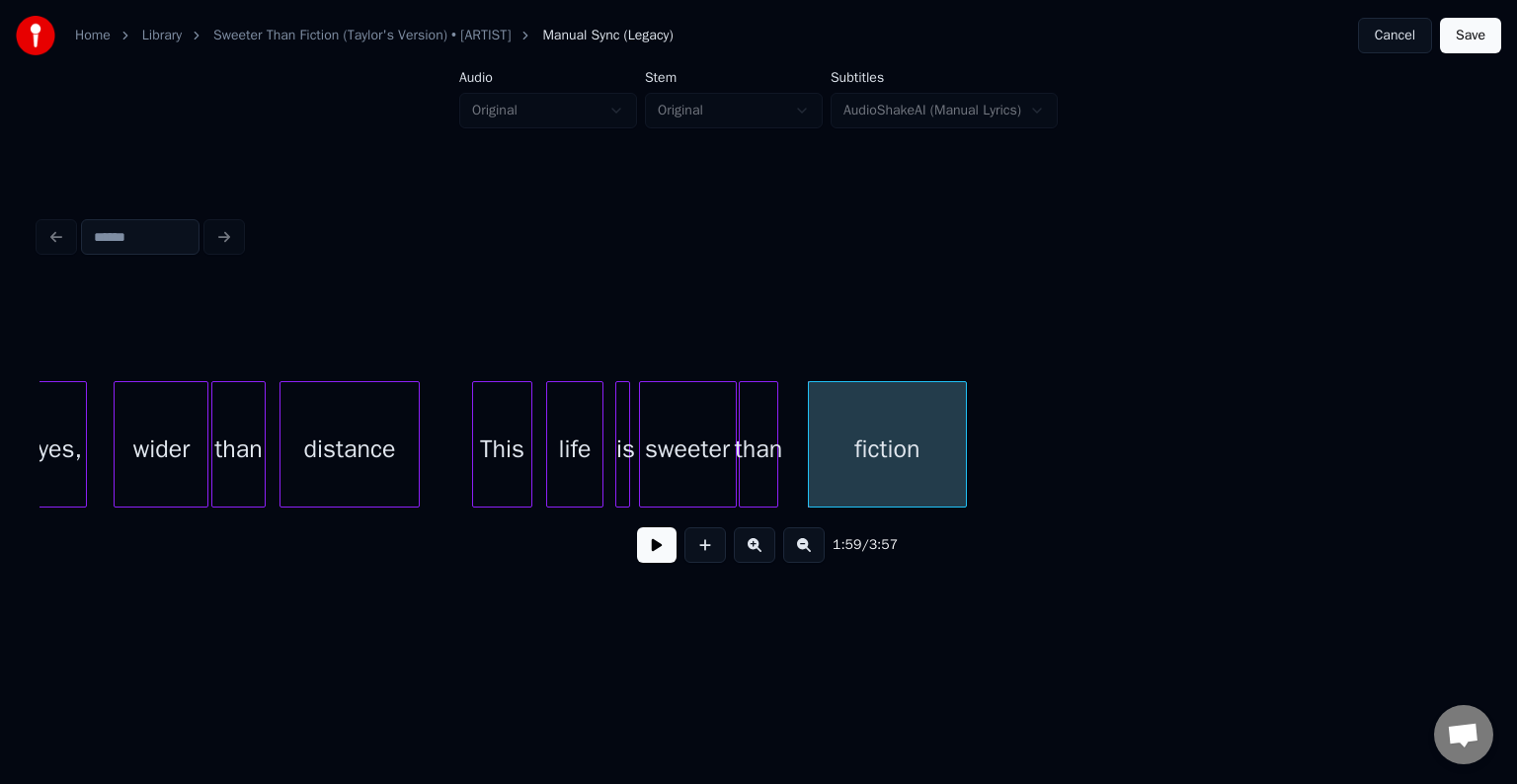 click at bounding box center (657, 545) 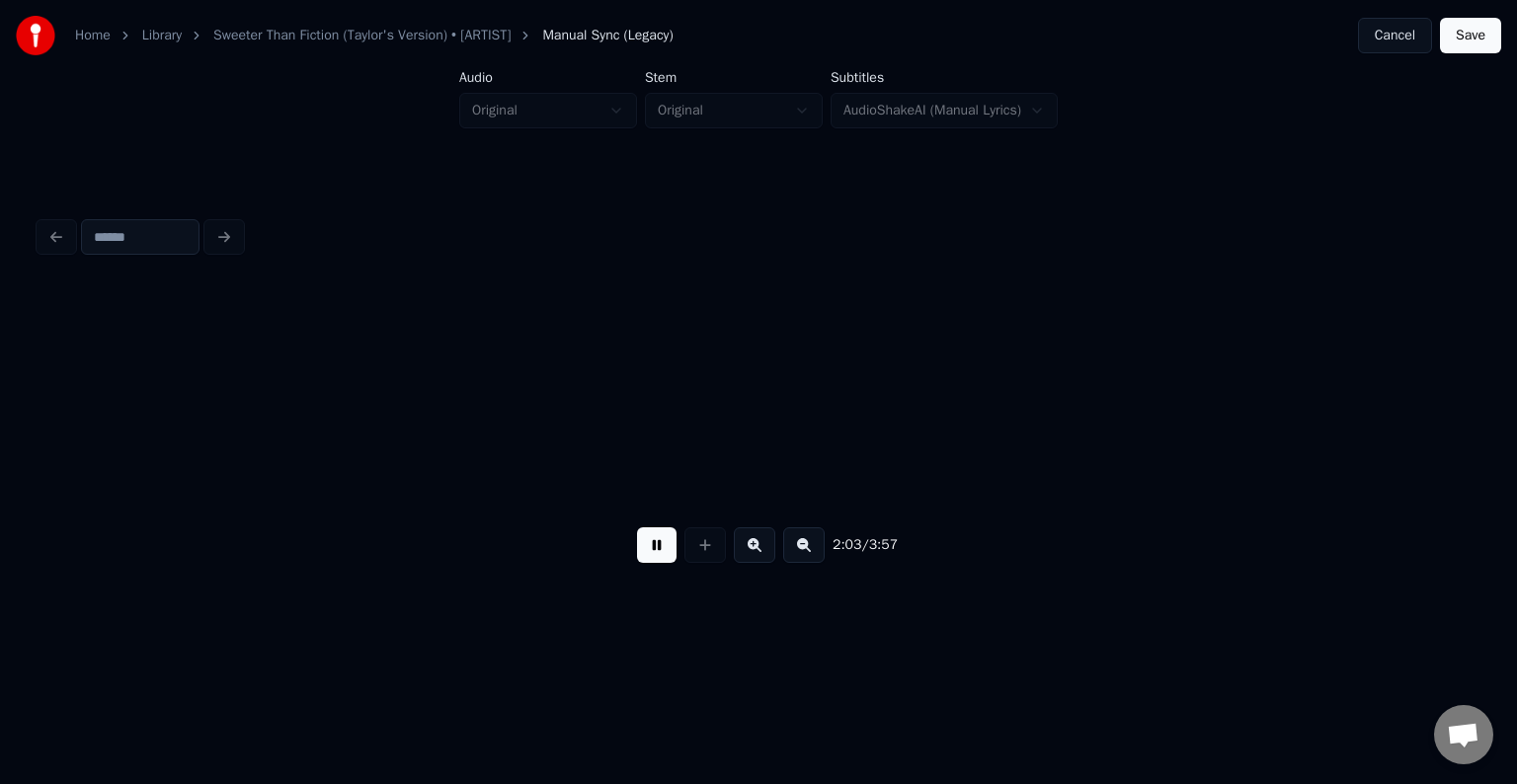 scroll, scrollTop: 0, scrollLeft: 18341, axis: horizontal 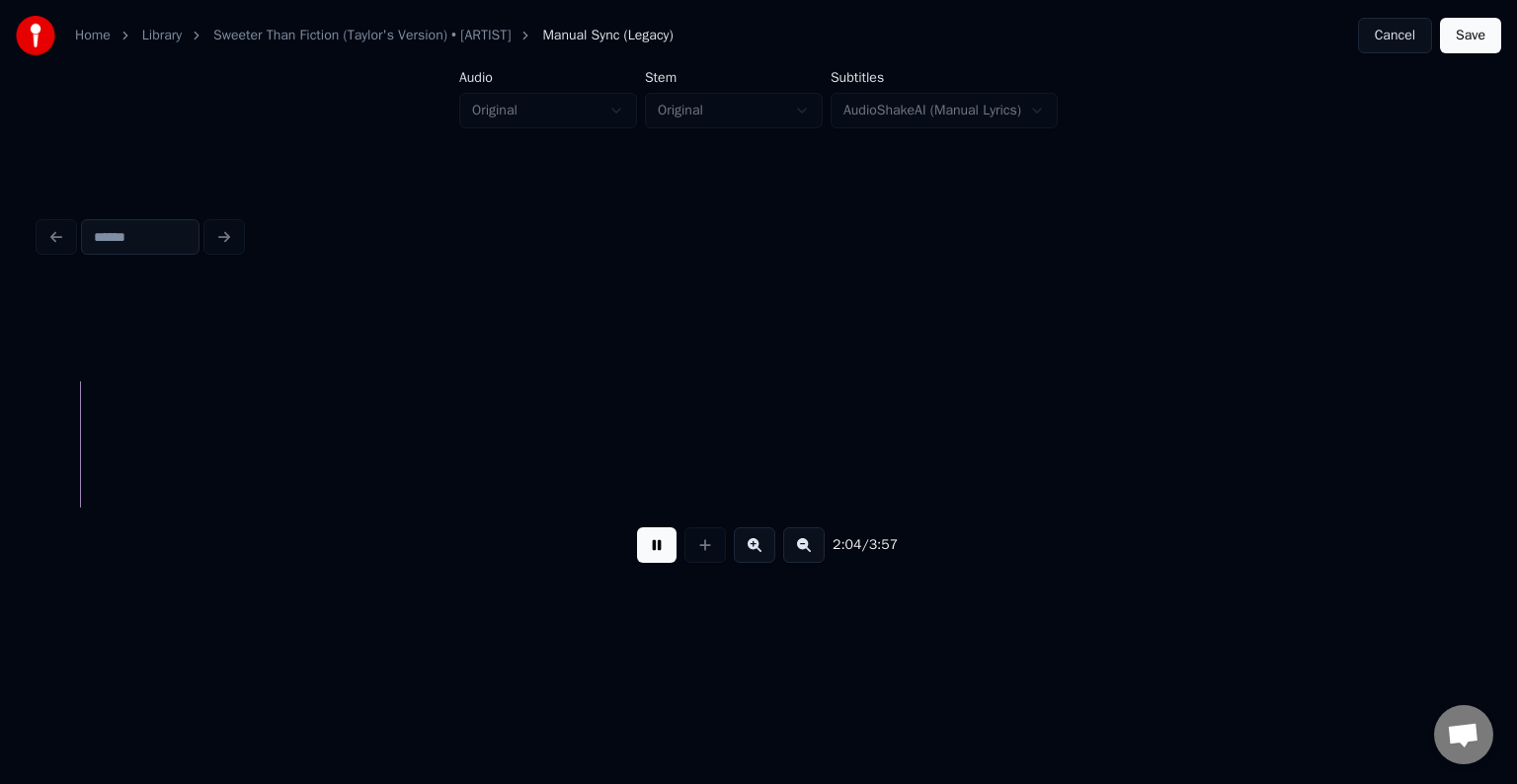 click at bounding box center [657, 545] 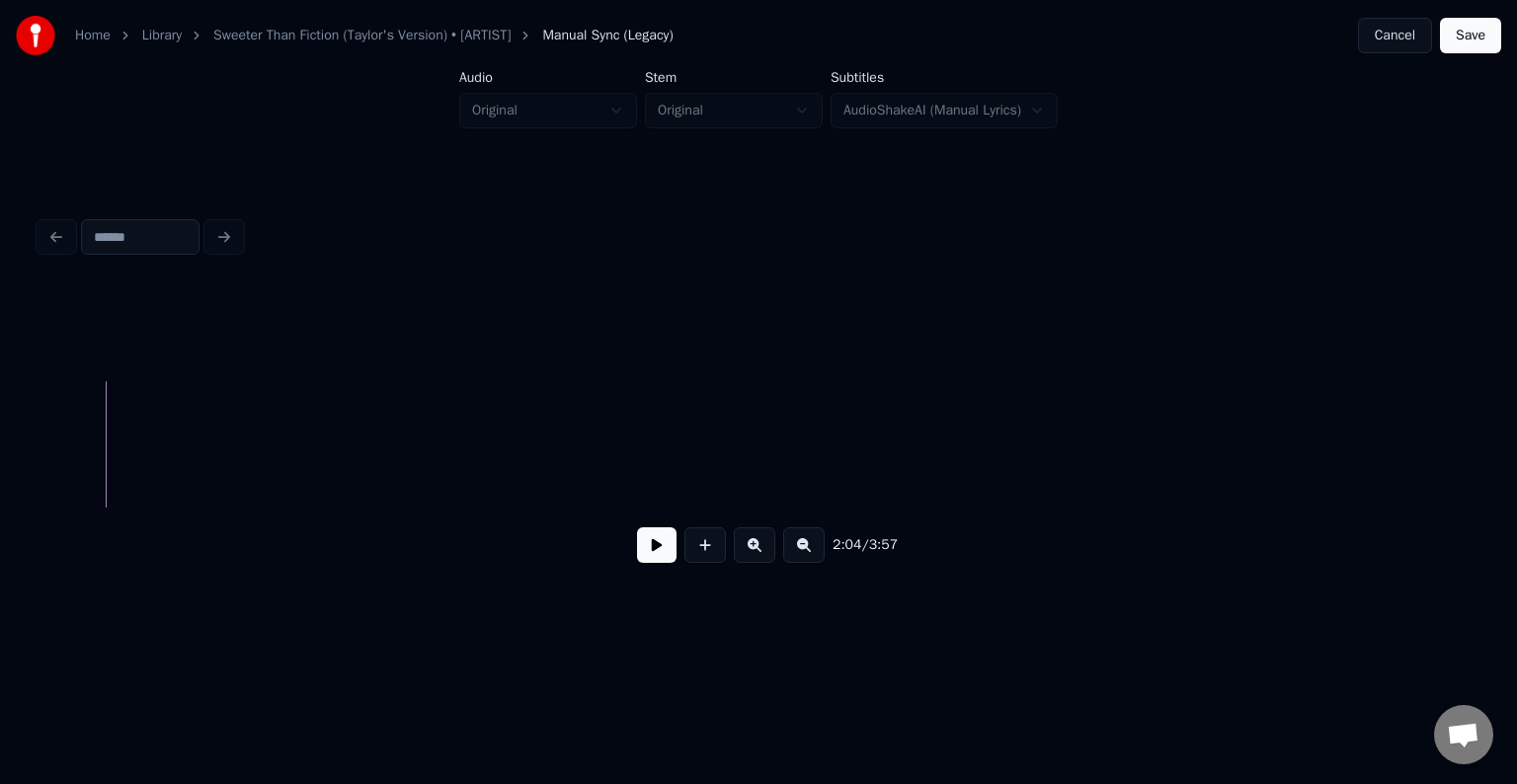 click at bounding box center (657, 545) 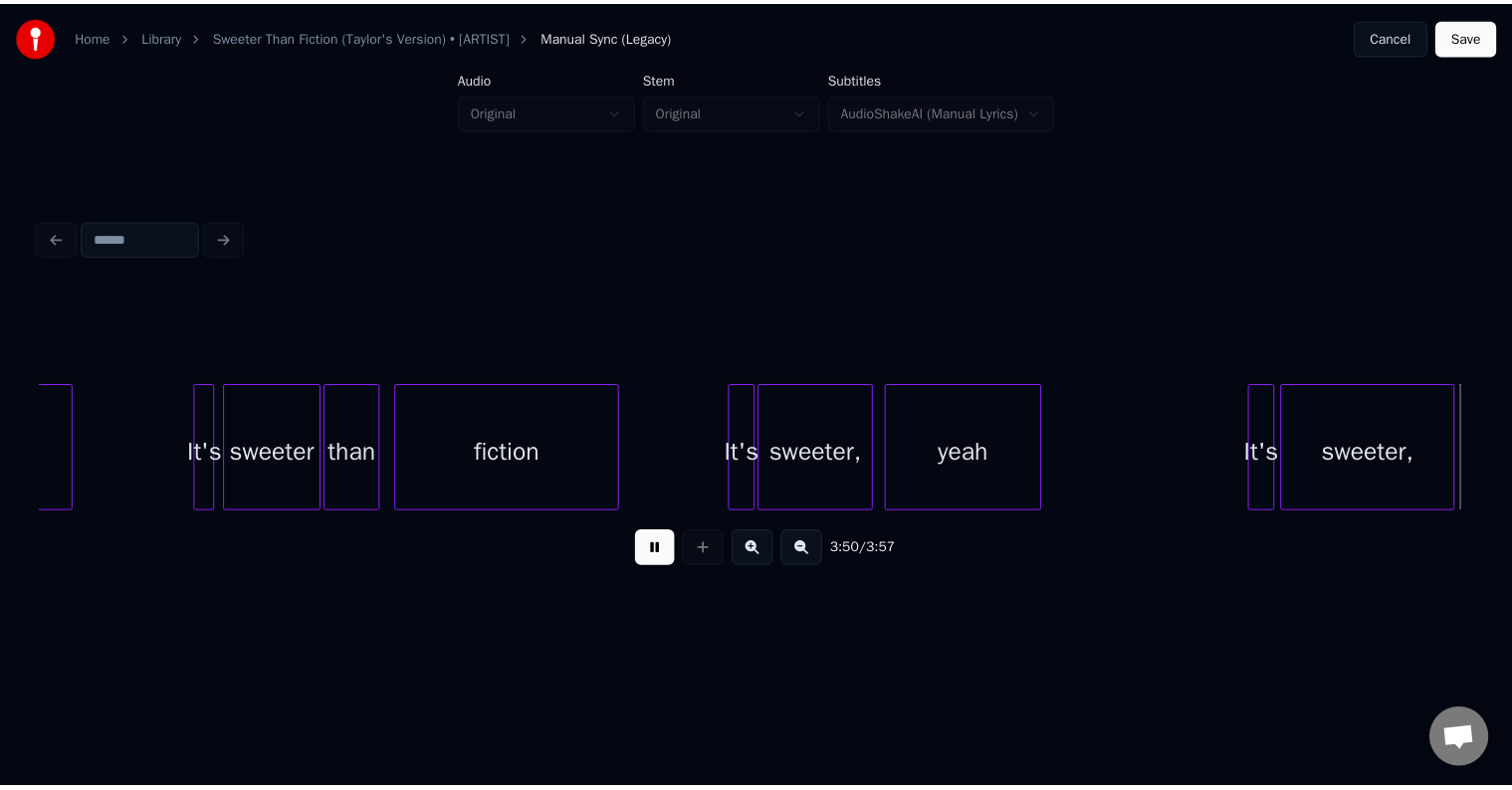 scroll, scrollTop: 0, scrollLeft: 33998, axis: horizontal 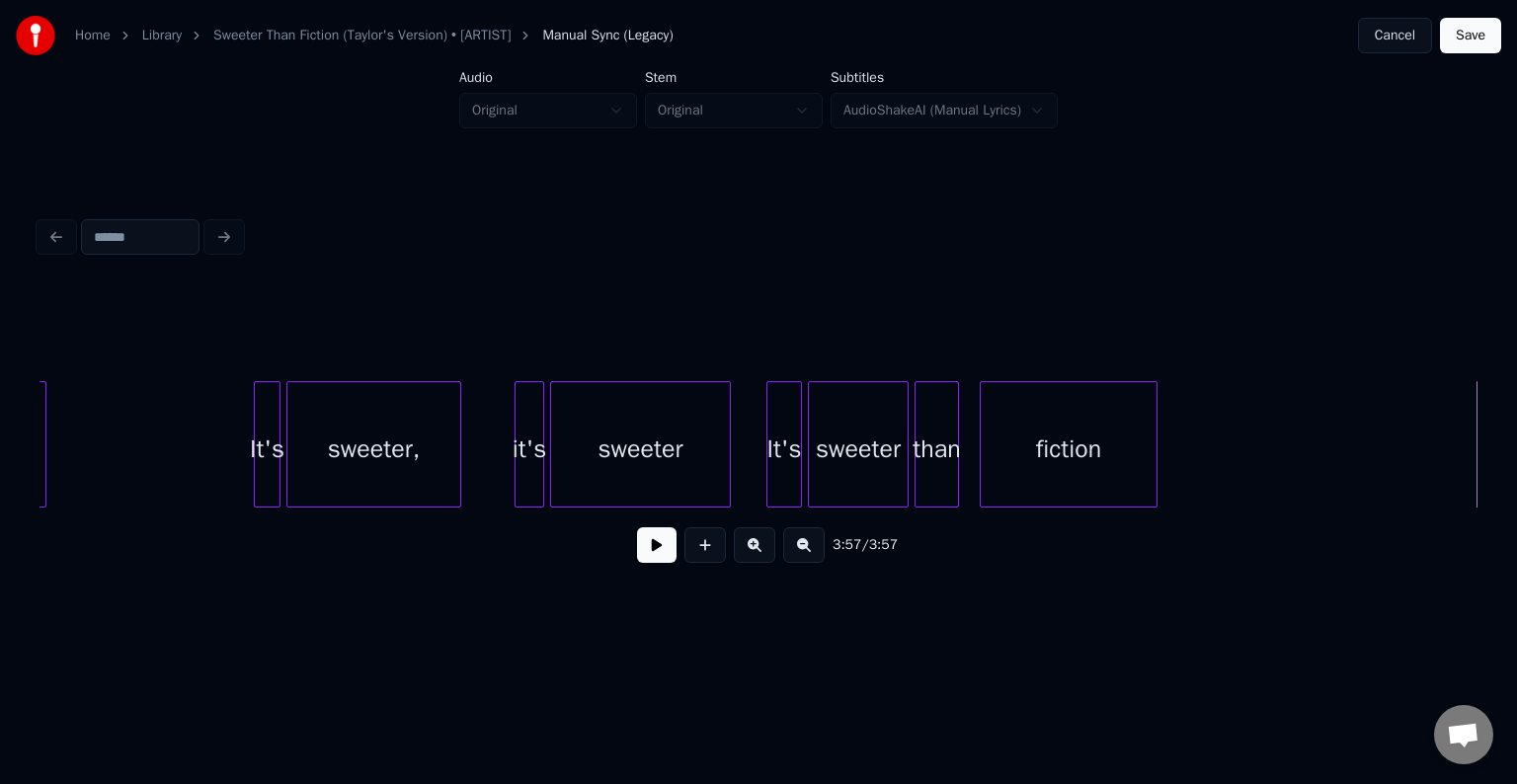 click on "Save" at bounding box center (1471, 36) 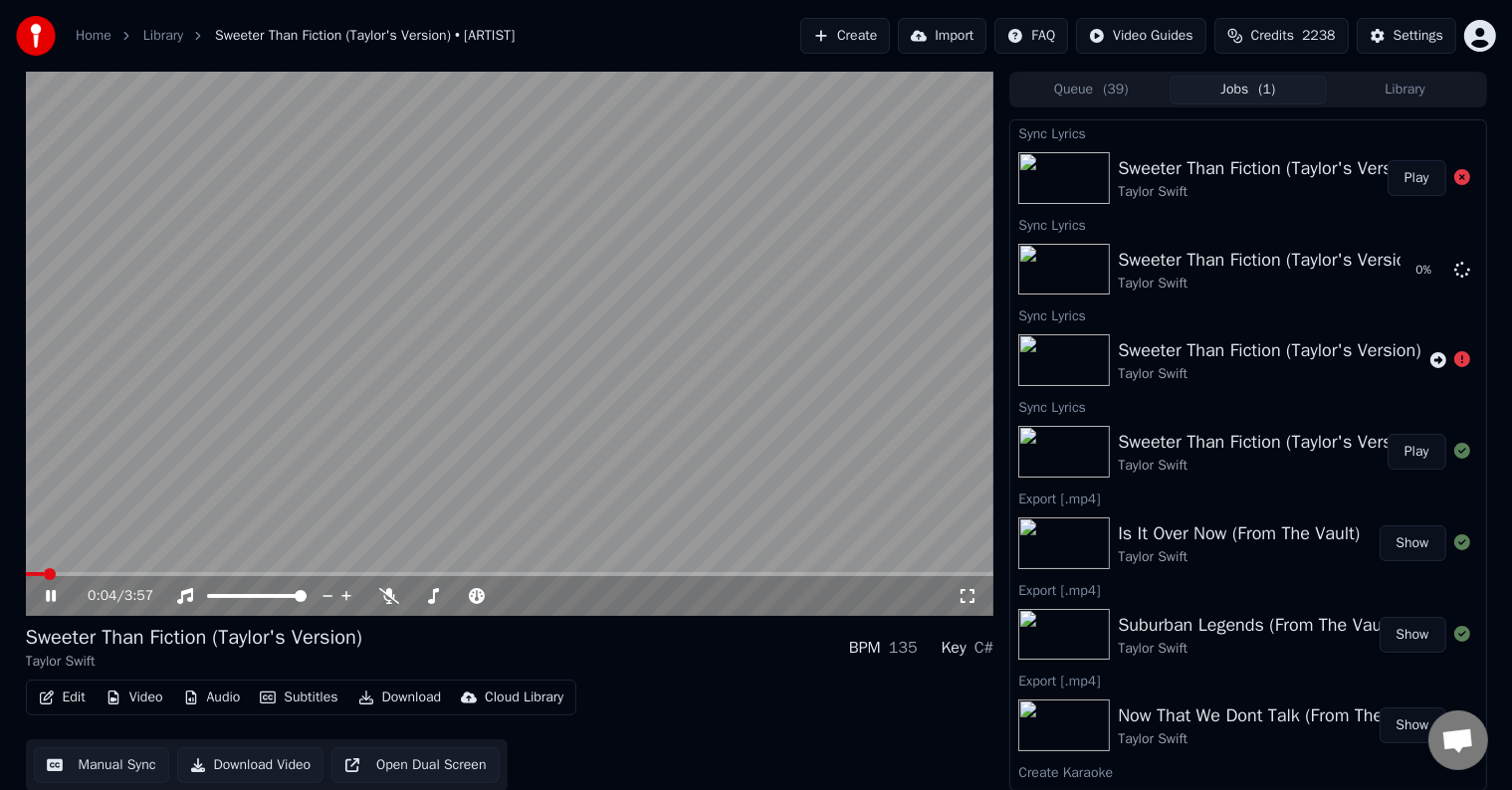 click on "Download" at bounding box center [400, 697] 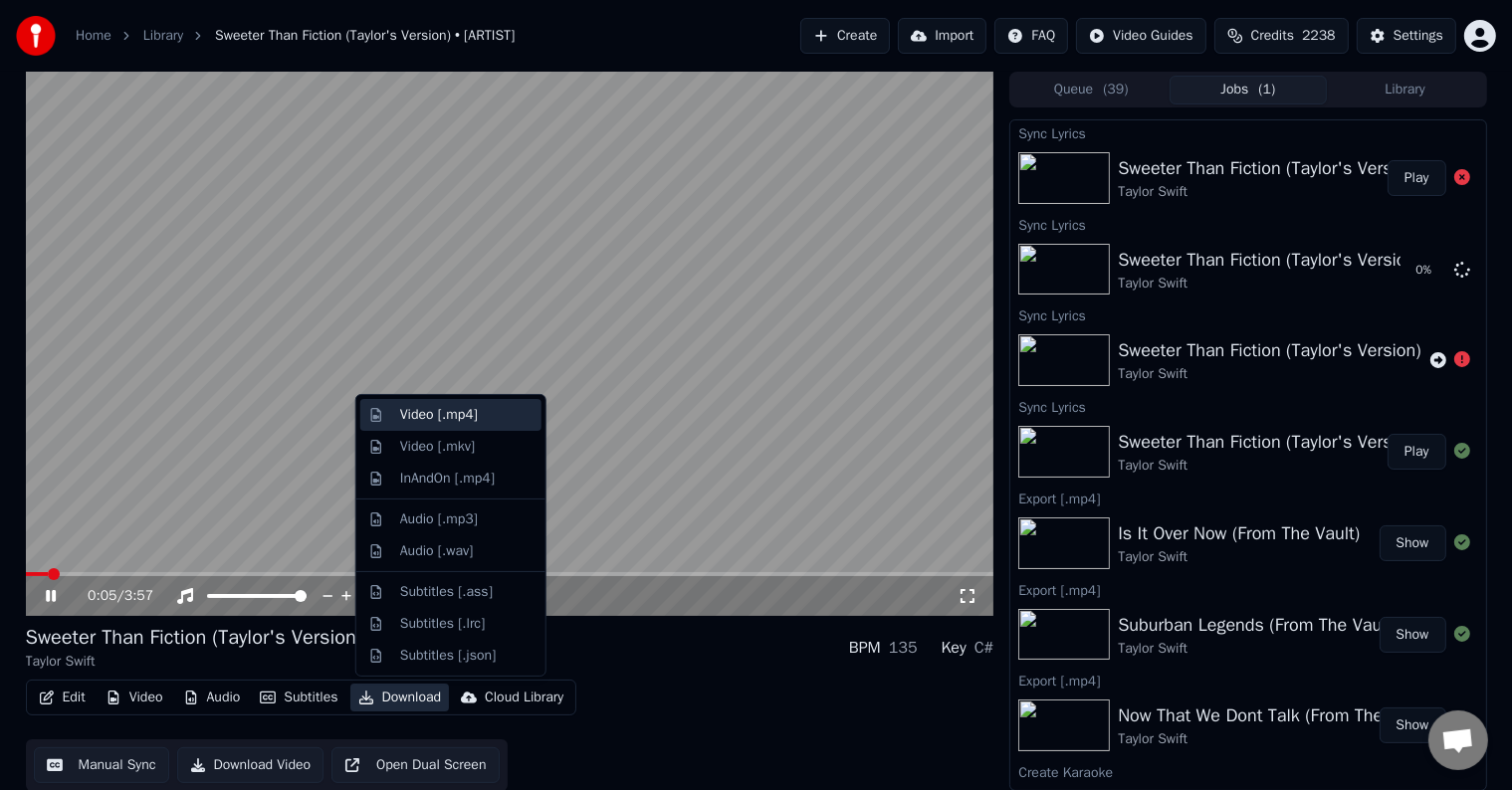 click on "Video [.mp4]" at bounding box center (439, 415) 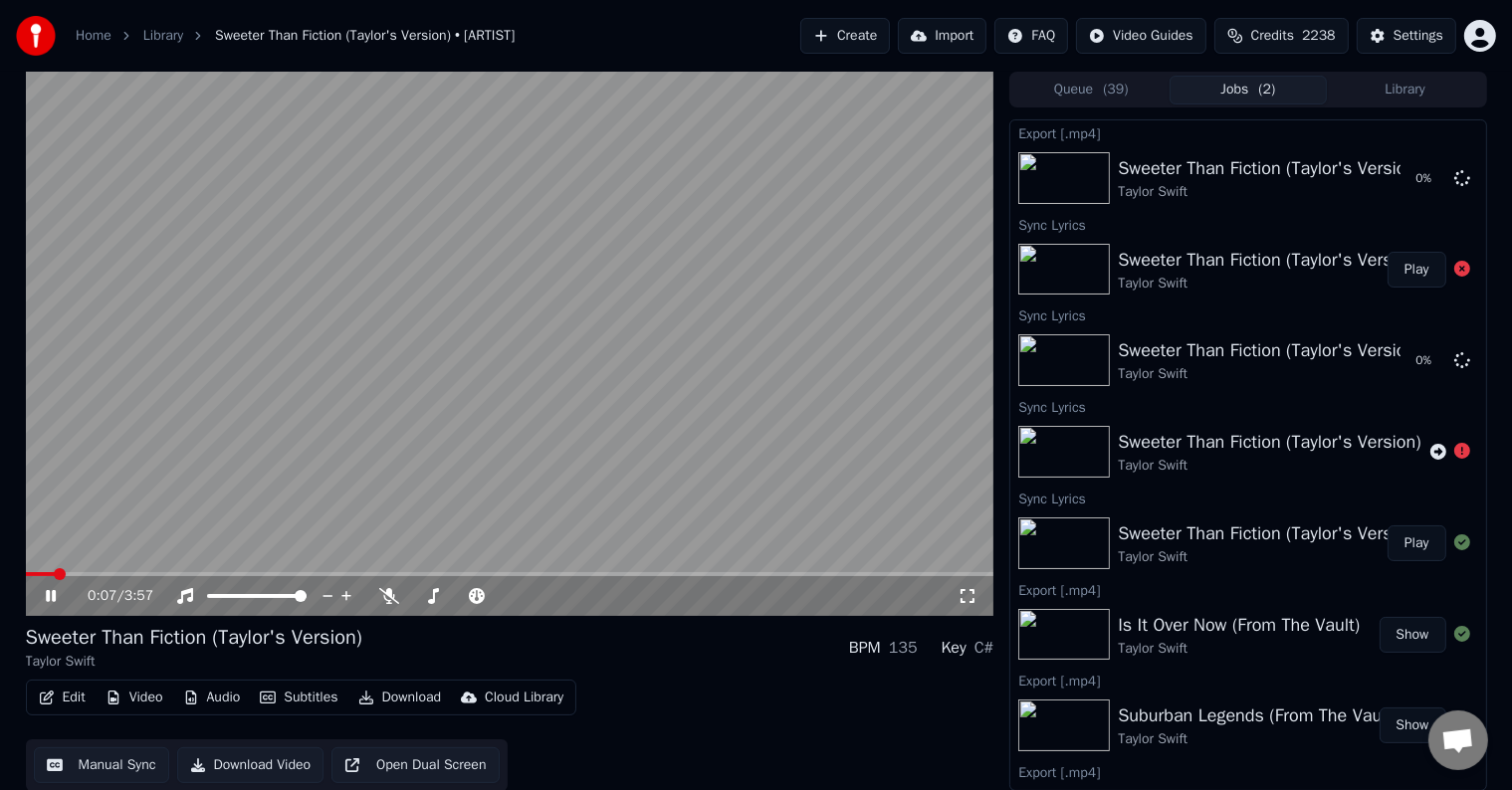 click 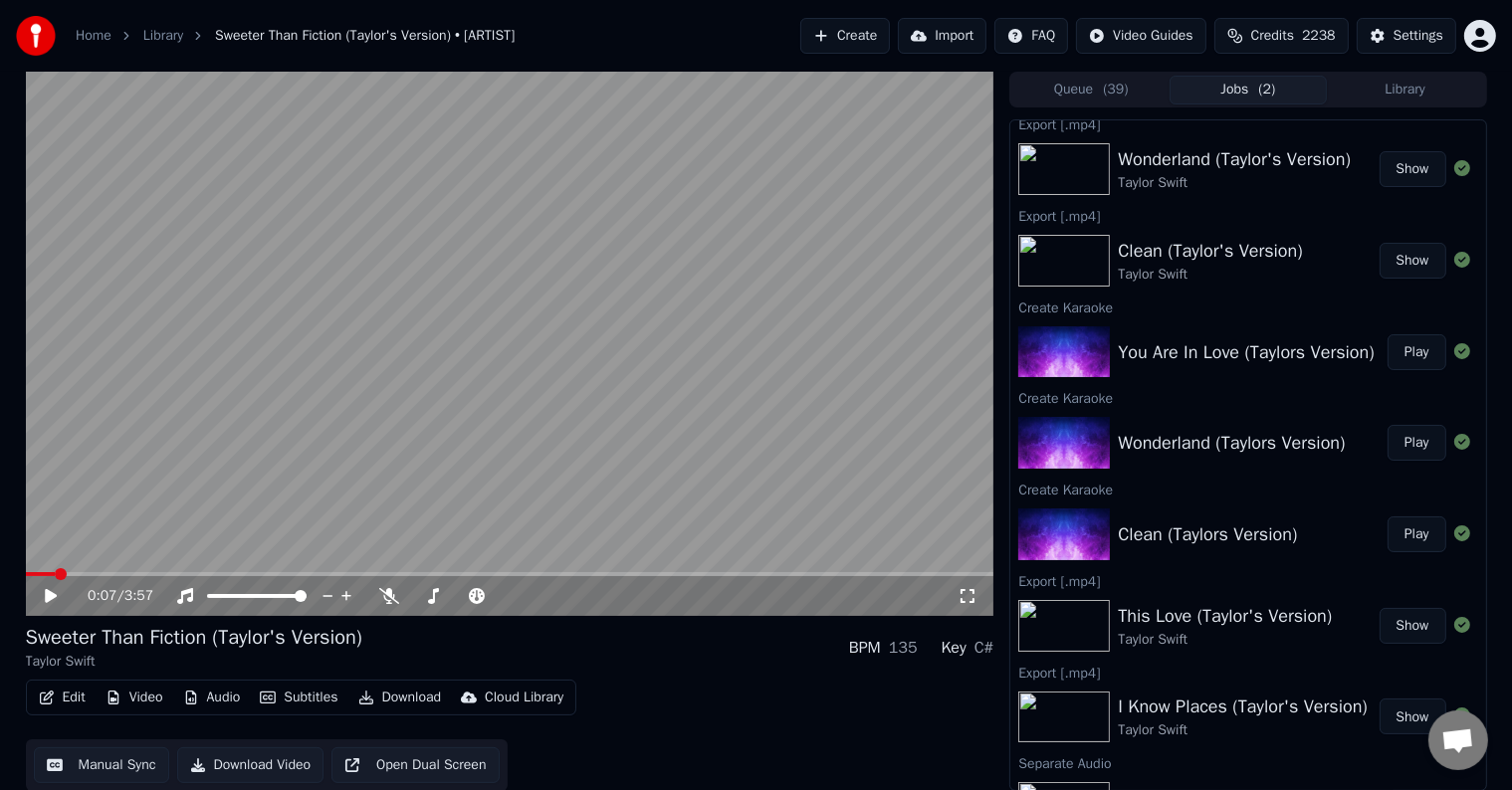 scroll, scrollTop: 1652, scrollLeft: 0, axis: vertical 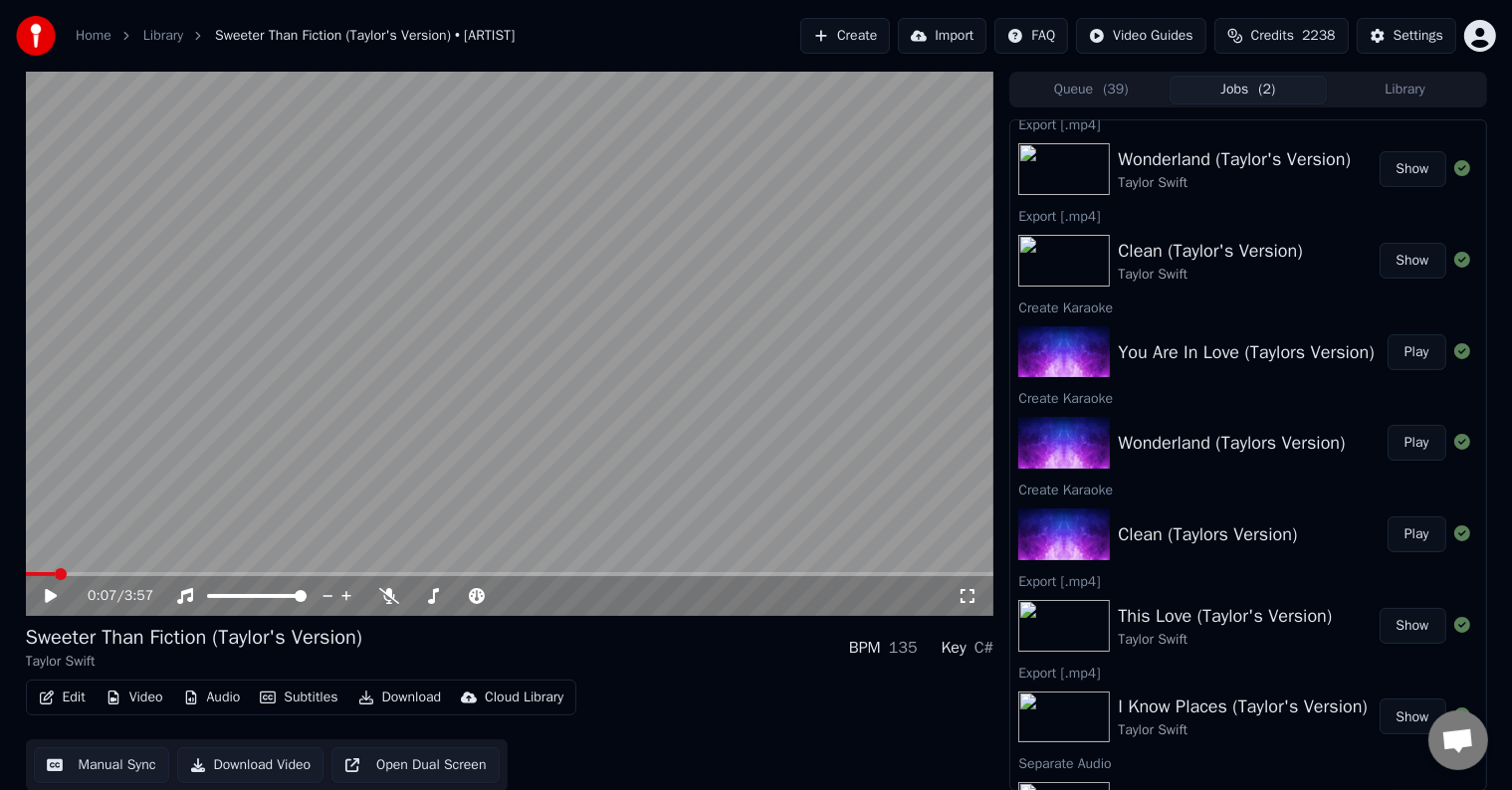 click on "Show" at bounding box center (1412, 626) 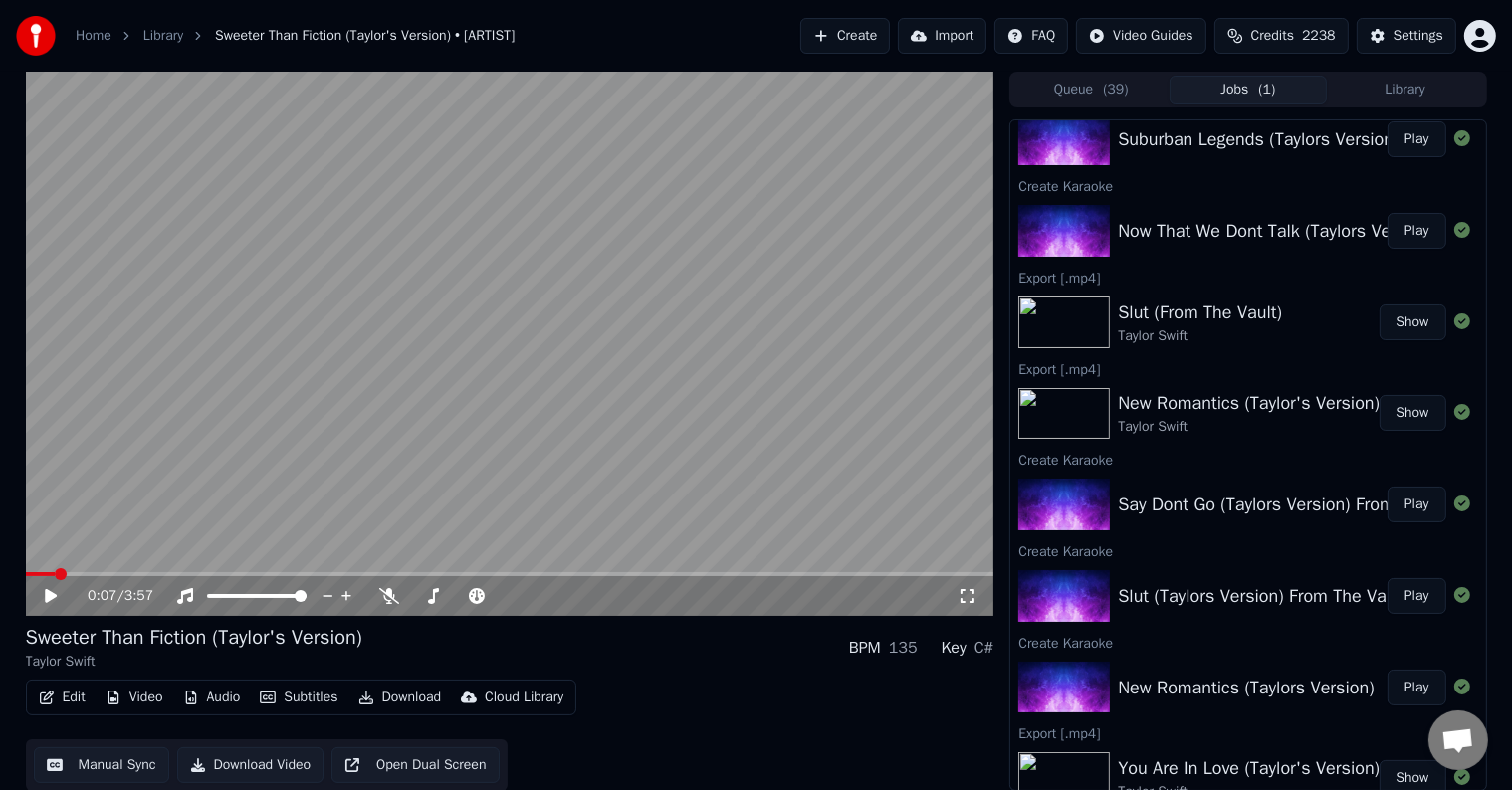 scroll, scrollTop: 943, scrollLeft: 0, axis: vertical 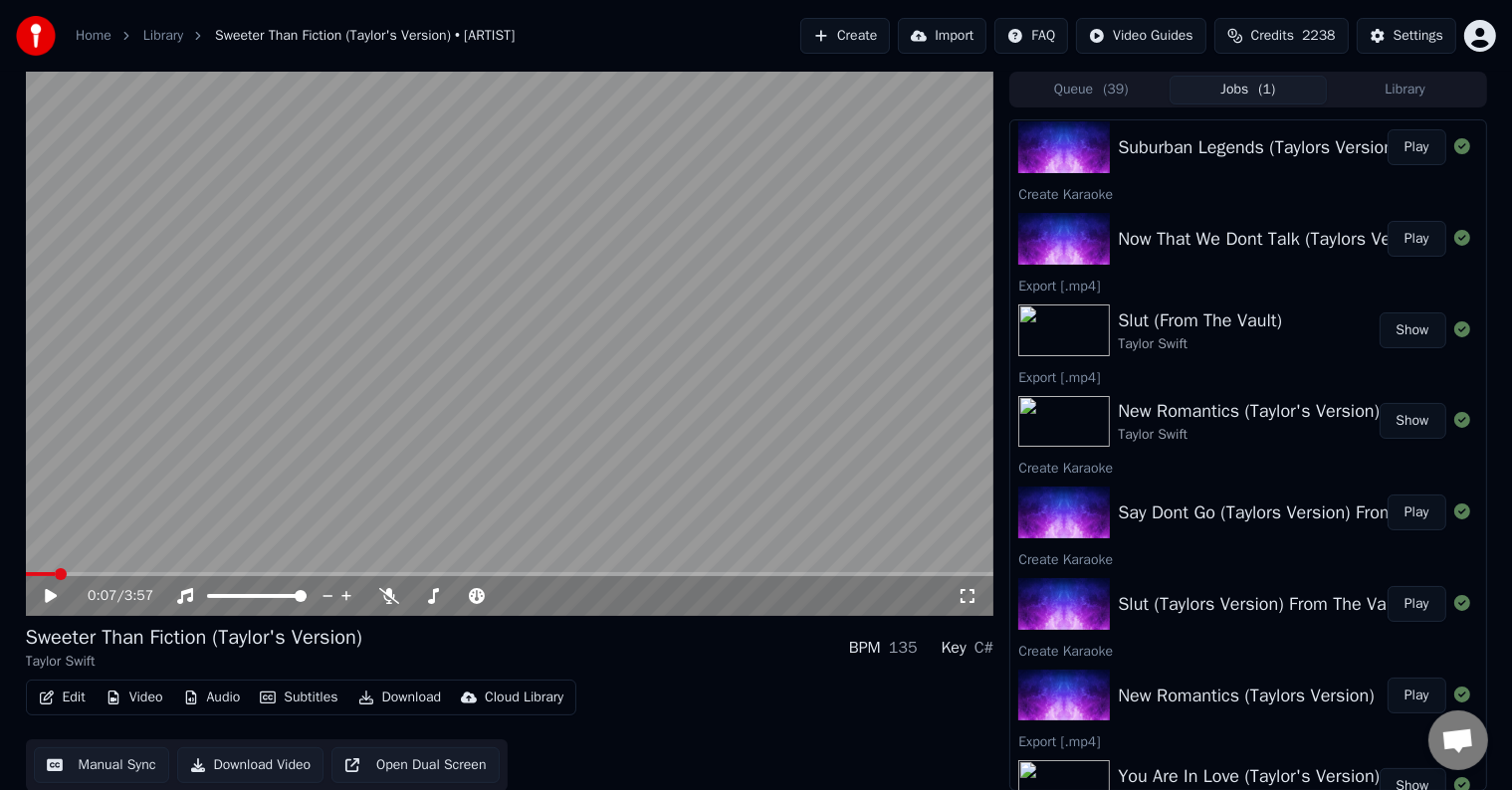 click on "Play" at bounding box center [1416, 512] 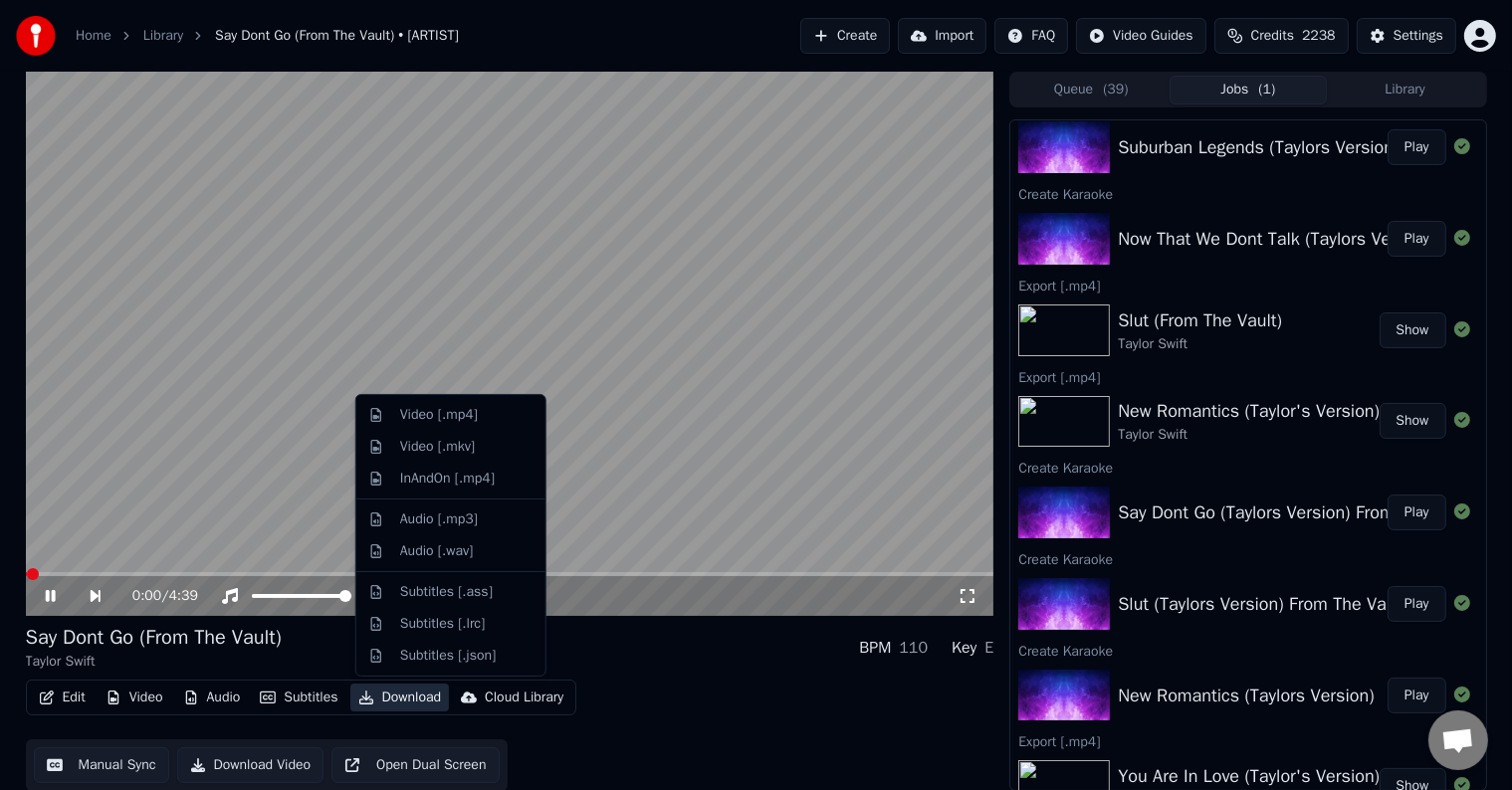 click on "Download" at bounding box center [400, 697] 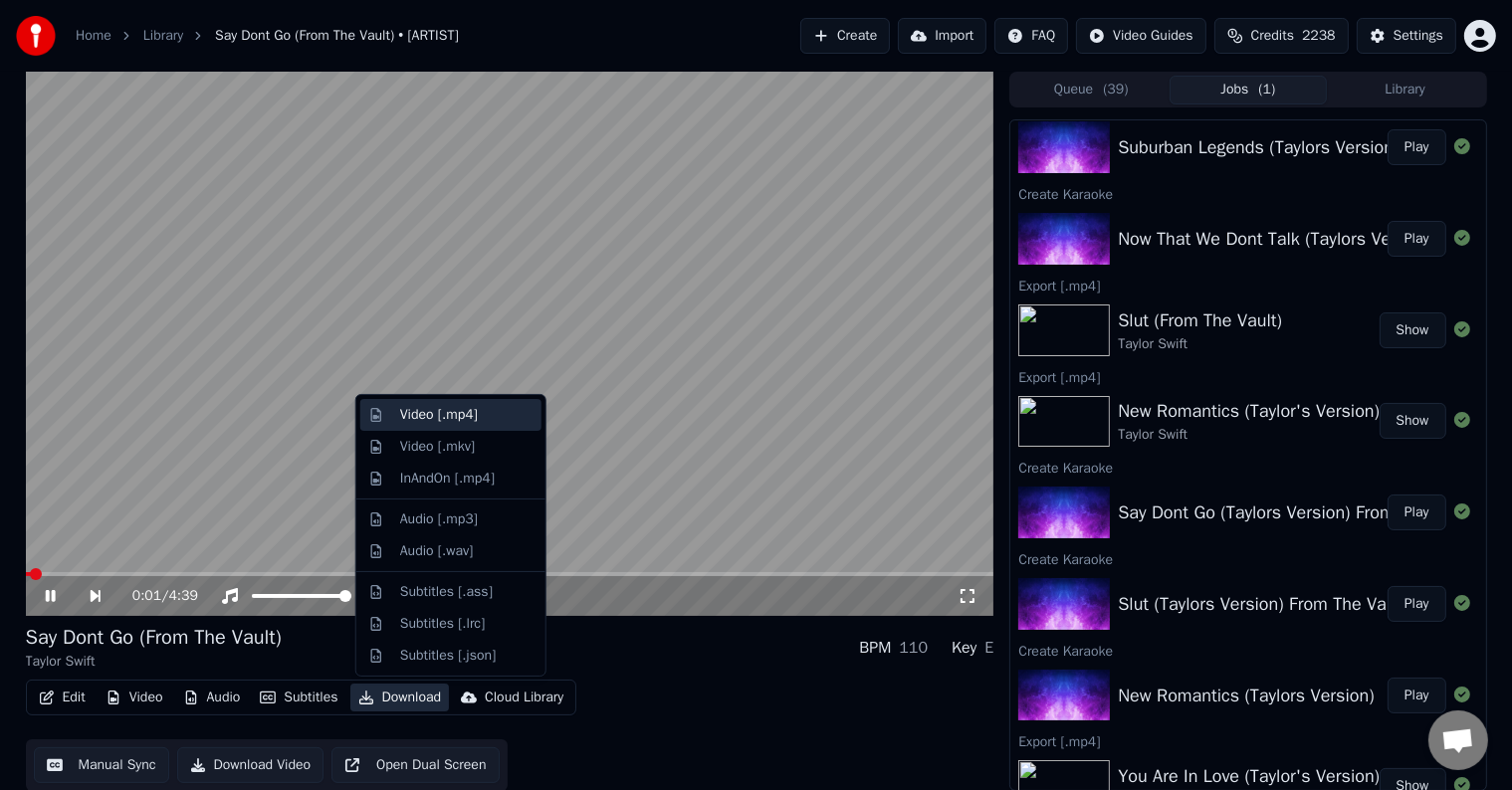click on "Video [.mp4]" at bounding box center [451, 415] 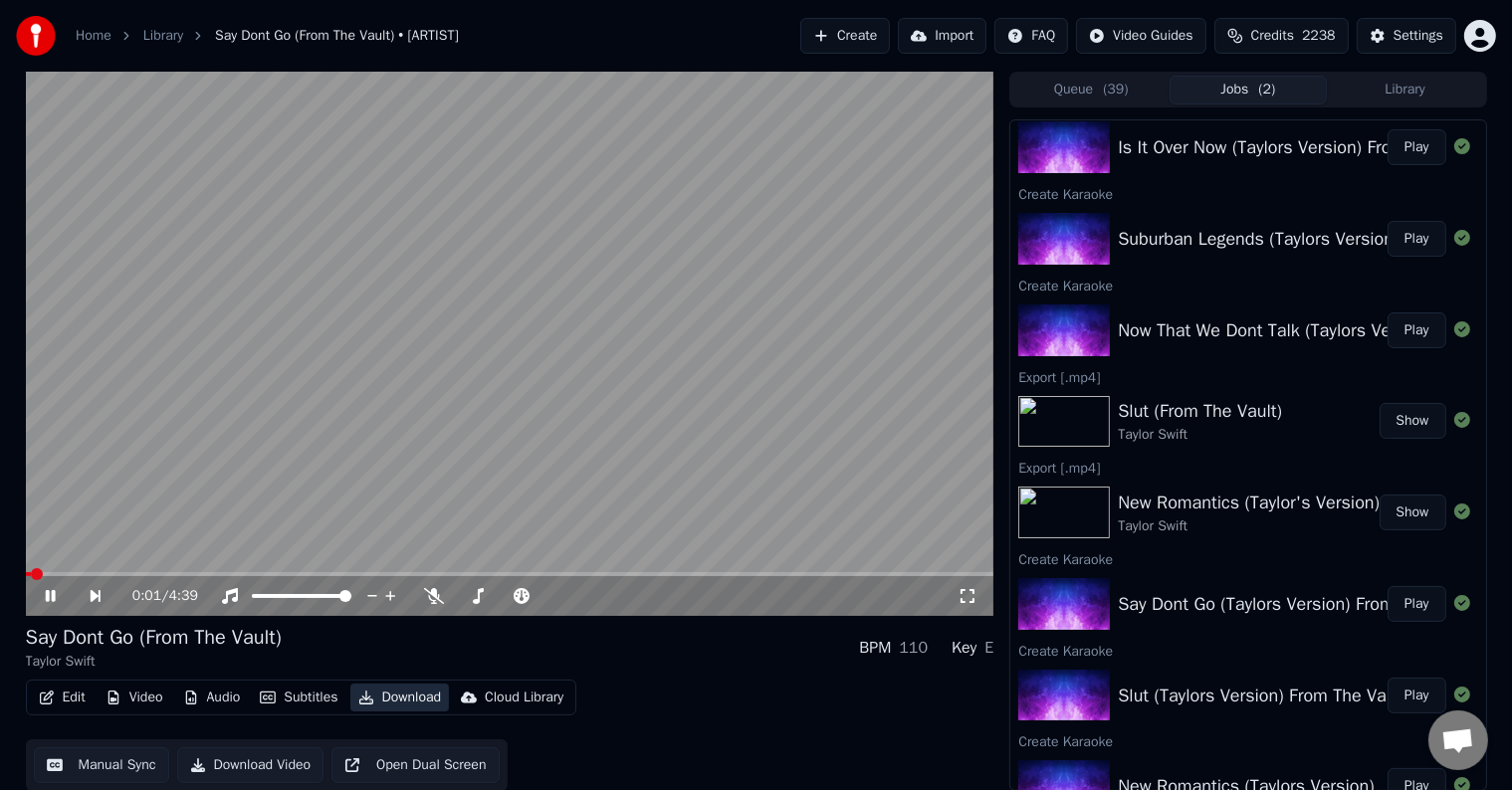 scroll, scrollTop: 1034, scrollLeft: 0, axis: vertical 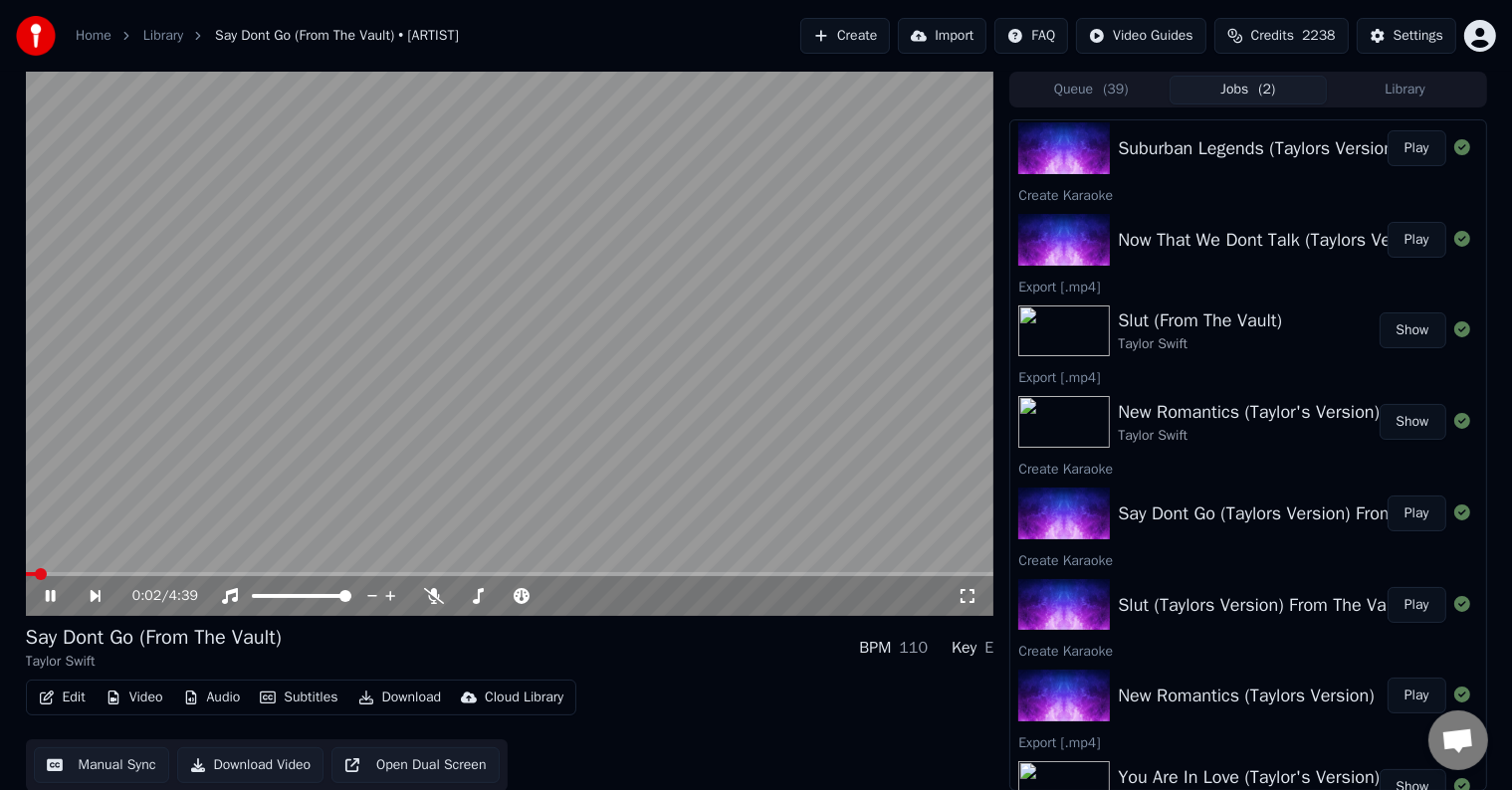 click 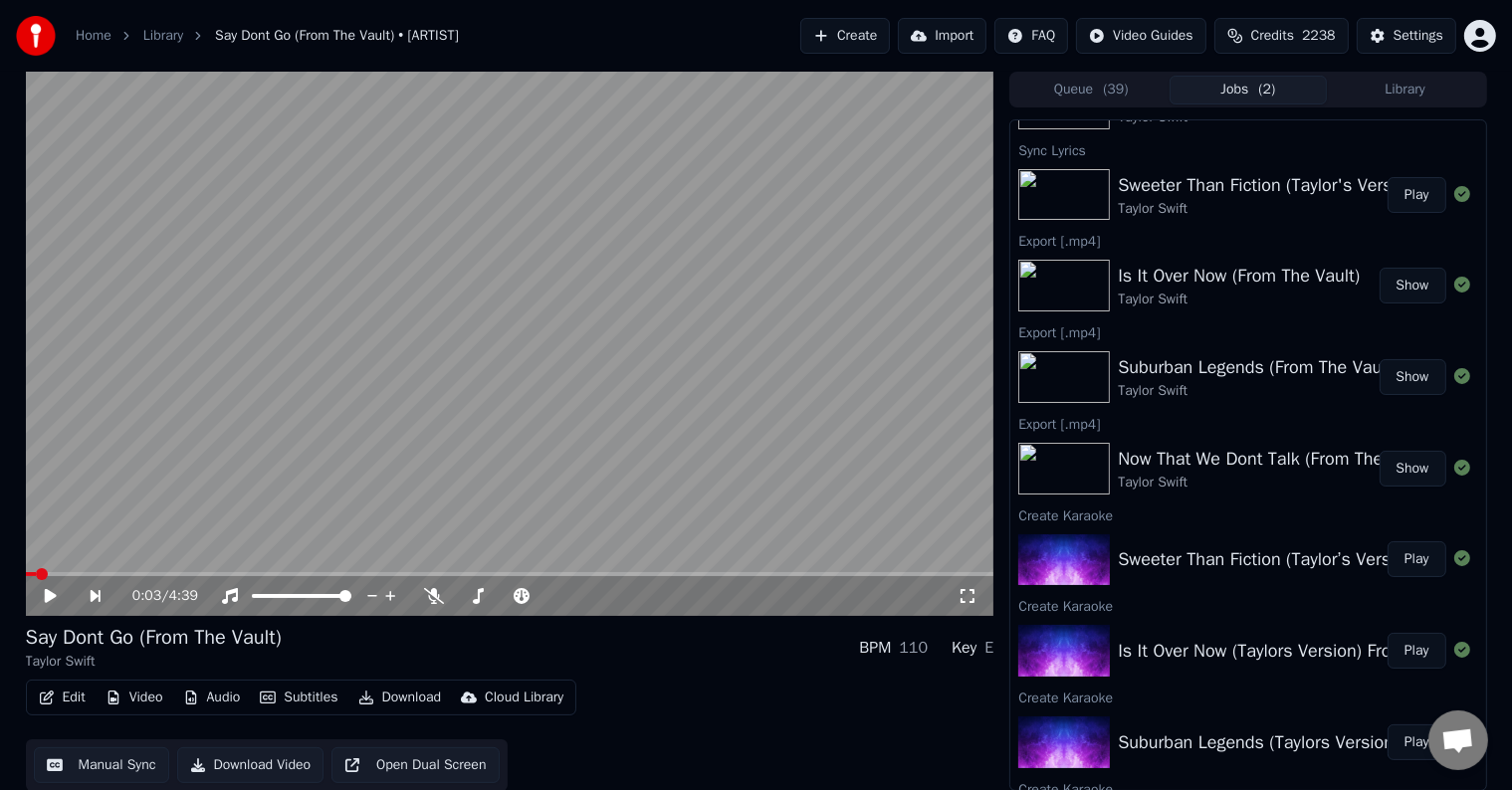 scroll, scrollTop: 0, scrollLeft: 0, axis: both 